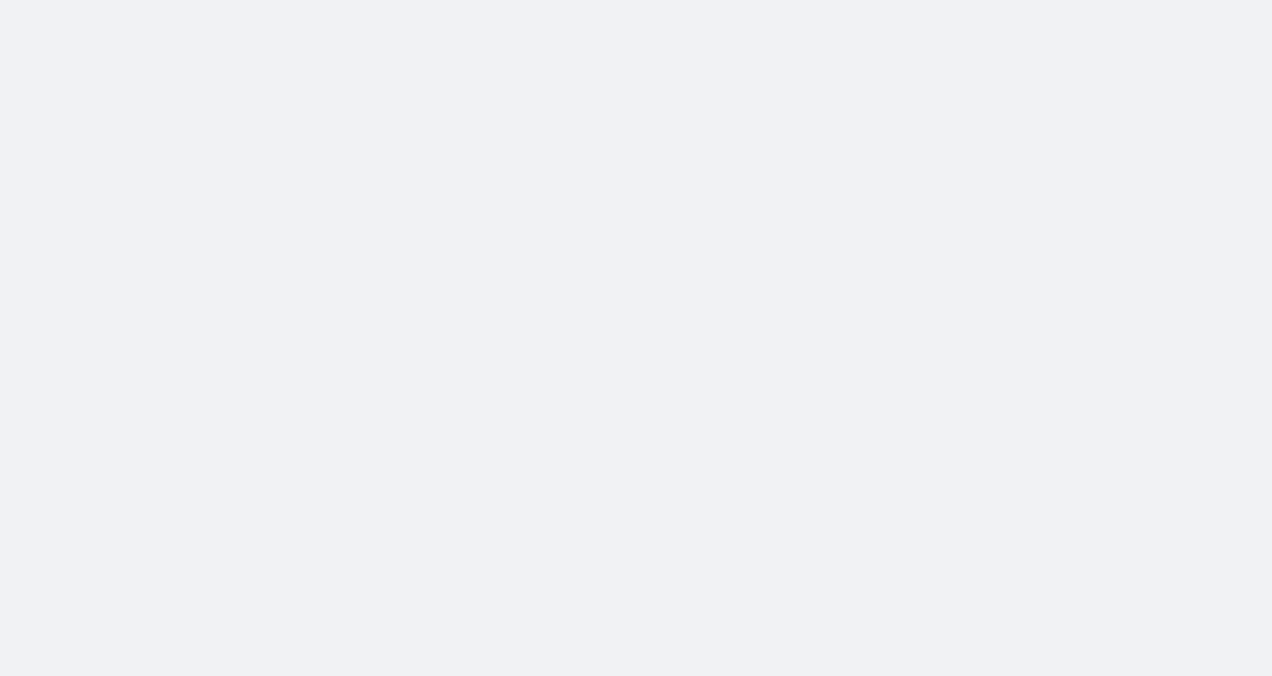 scroll, scrollTop: 0, scrollLeft: 0, axis: both 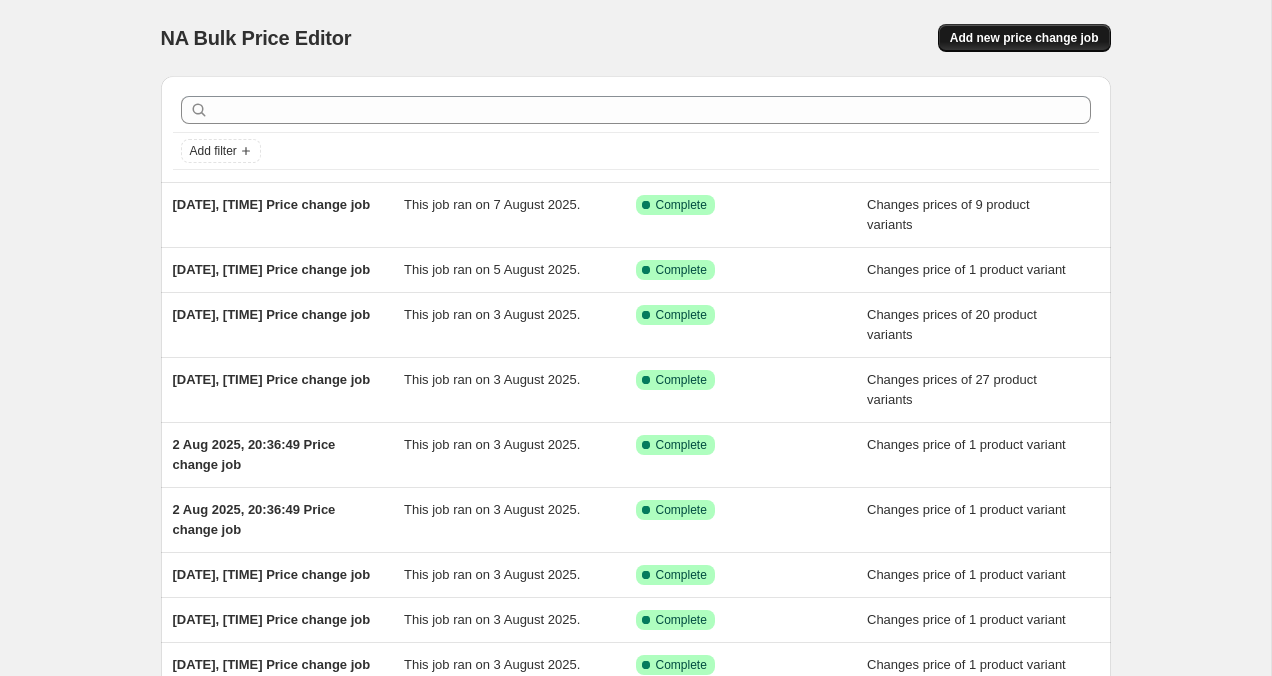 click on "Add new price change job" at bounding box center [1024, 38] 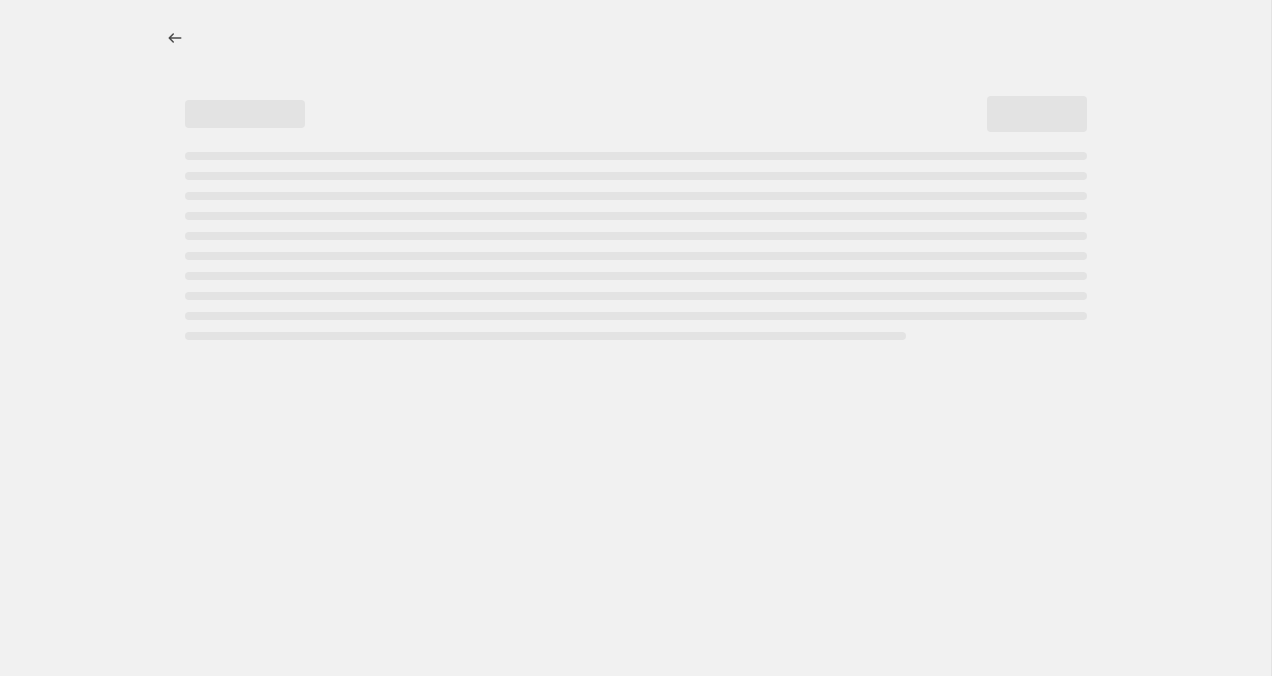 select on "percentage" 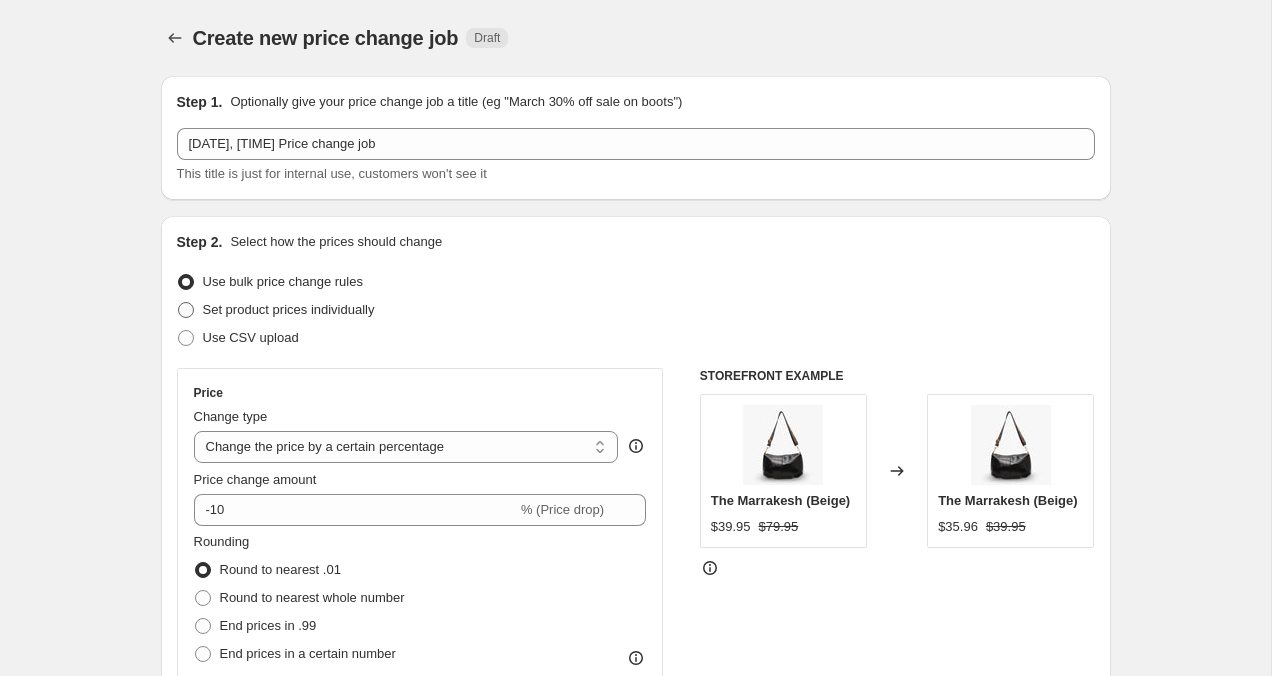 click at bounding box center (186, 310) 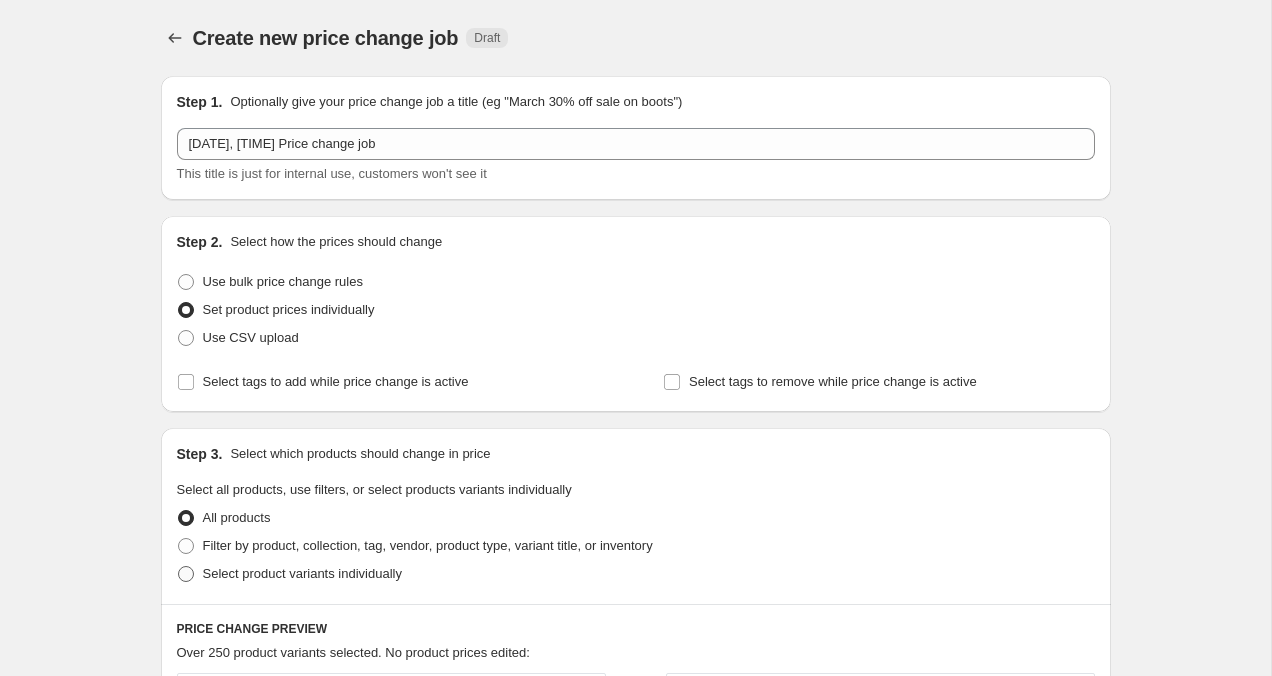 click at bounding box center [186, 574] 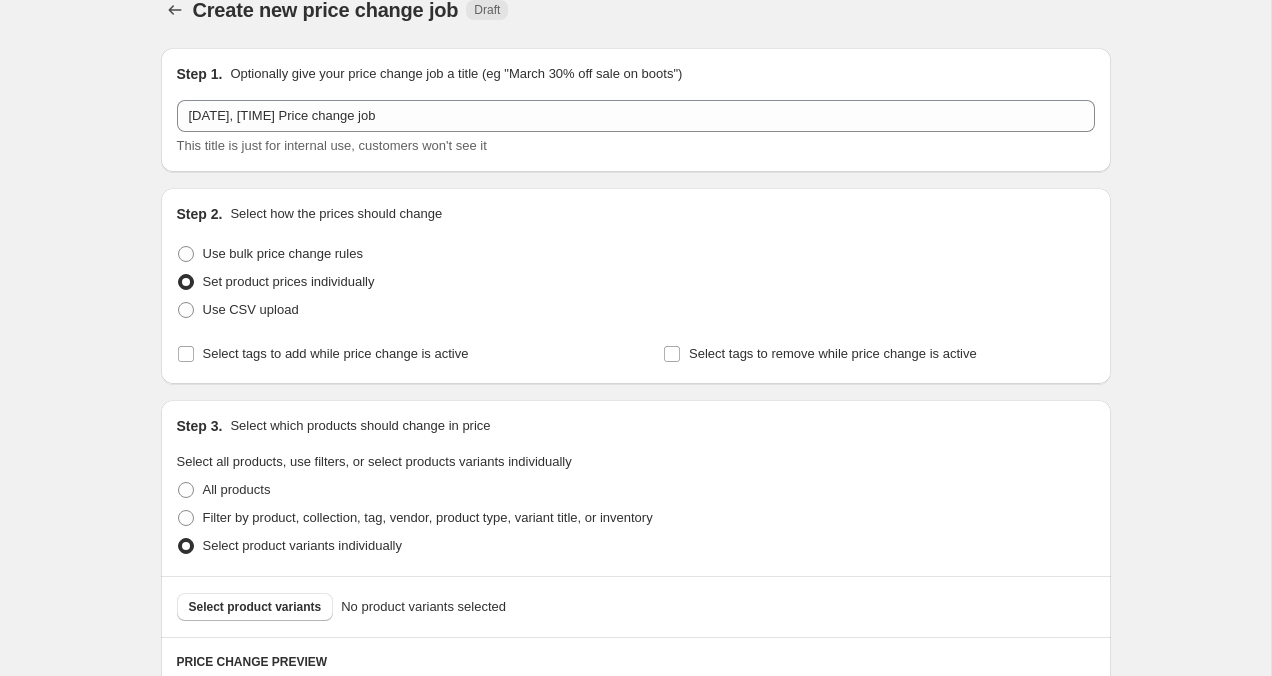 scroll, scrollTop: 44, scrollLeft: 0, axis: vertical 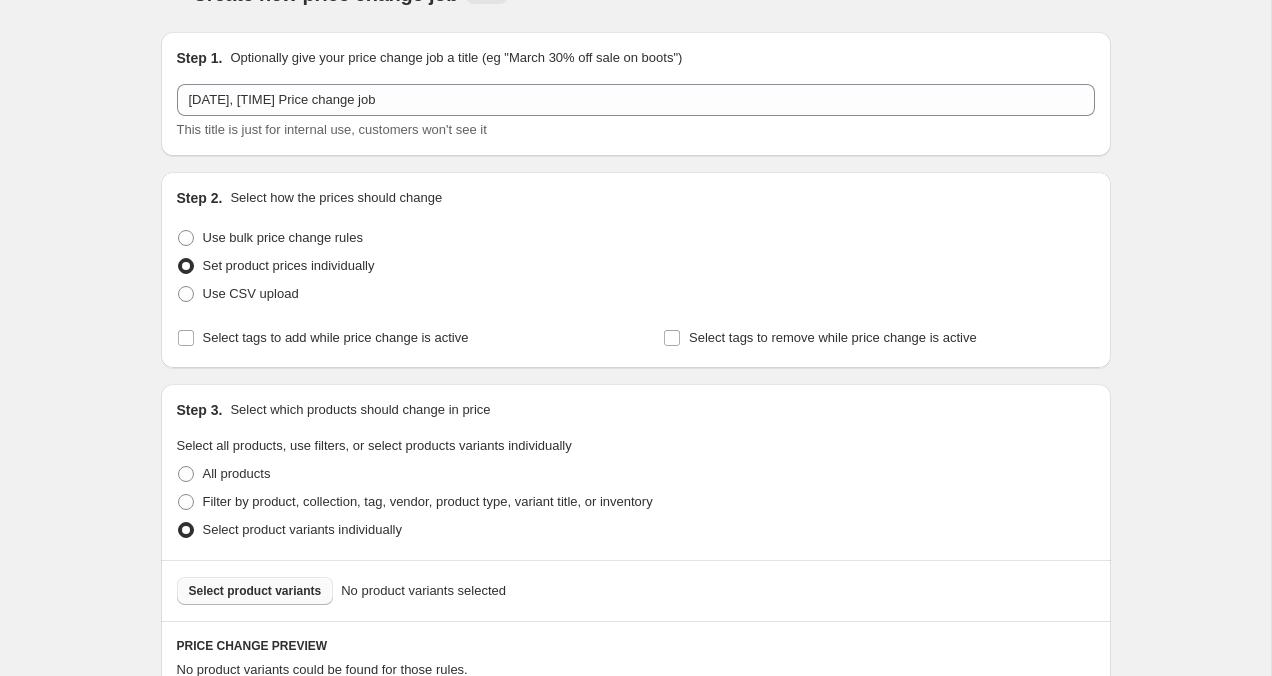 click on "Select product variants" at bounding box center [255, 591] 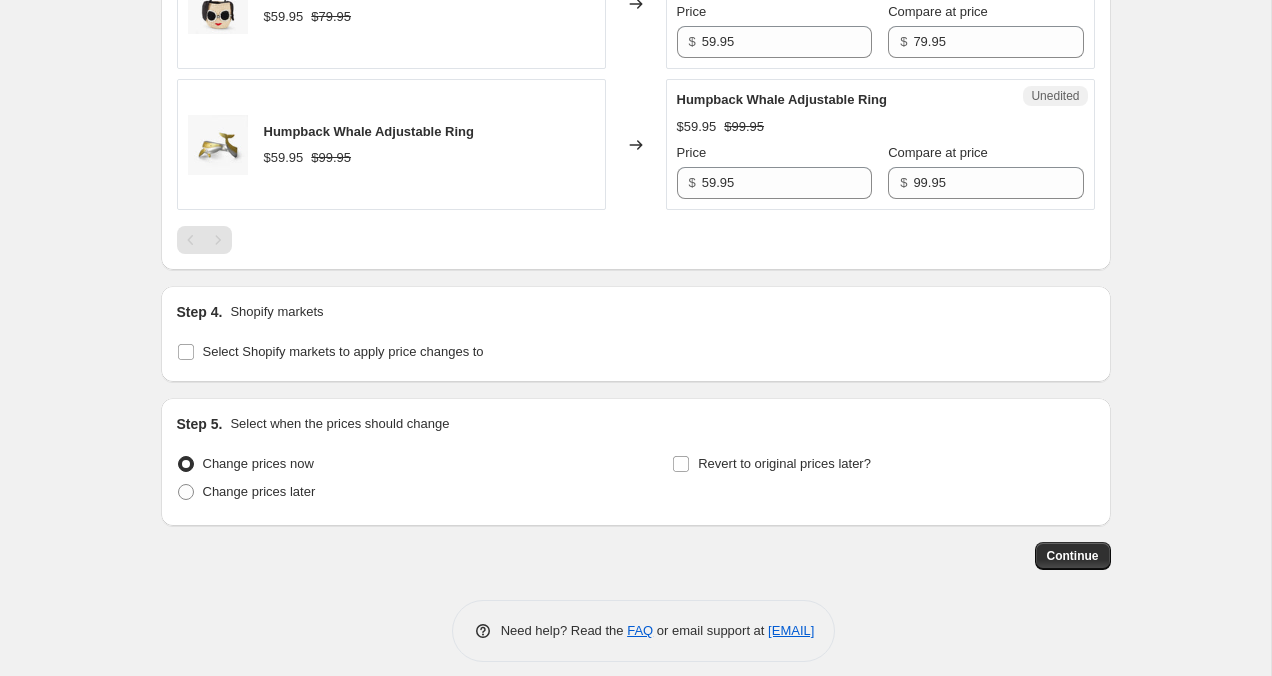 scroll, scrollTop: 1938, scrollLeft: 0, axis: vertical 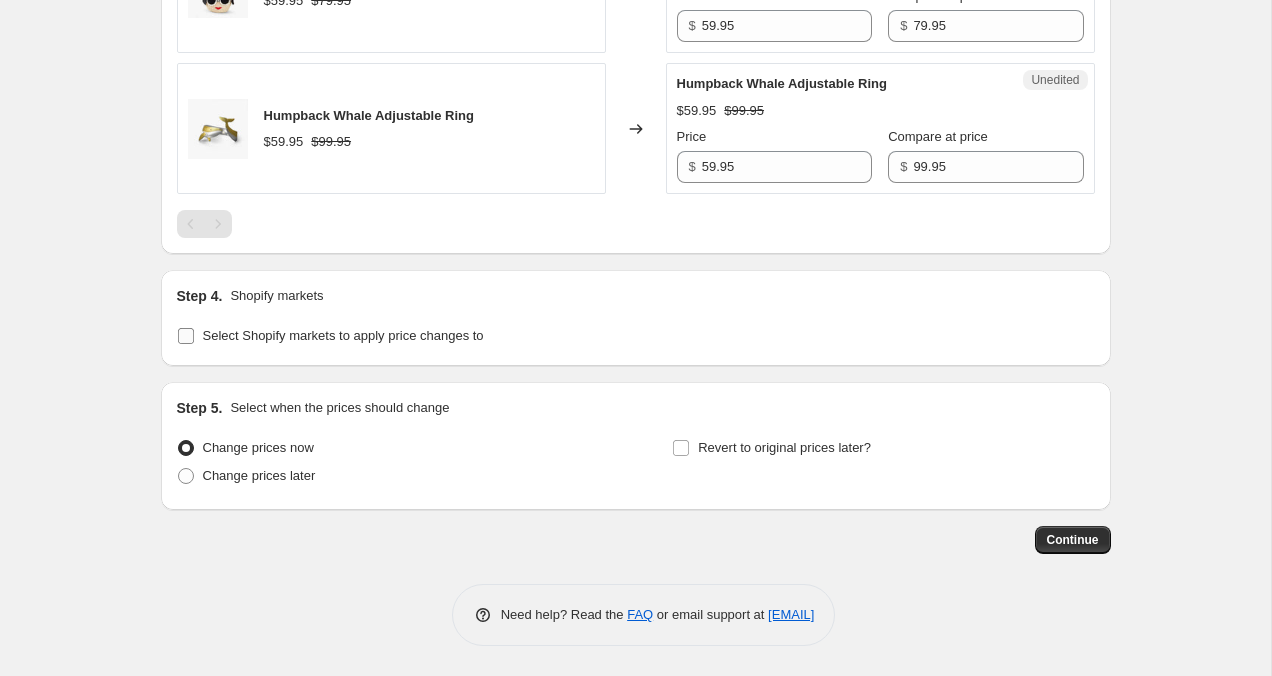click on "Select Shopify markets to apply price changes to" at bounding box center (186, 336) 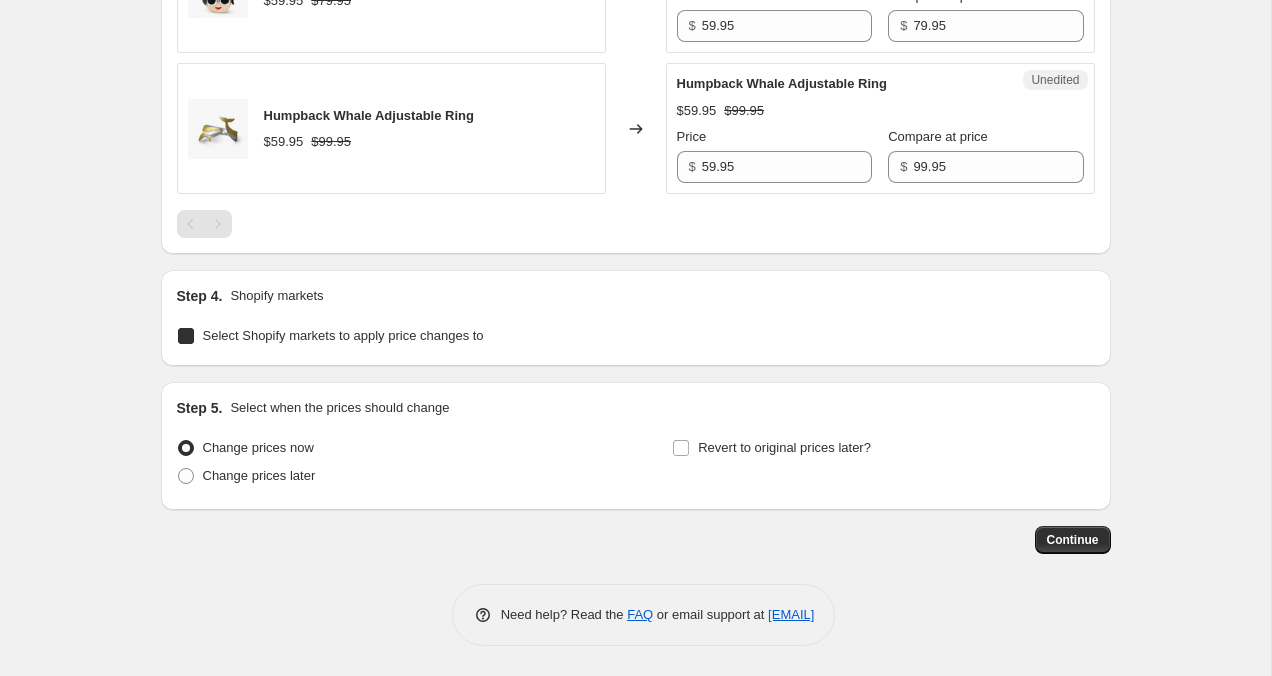 checkbox on "true" 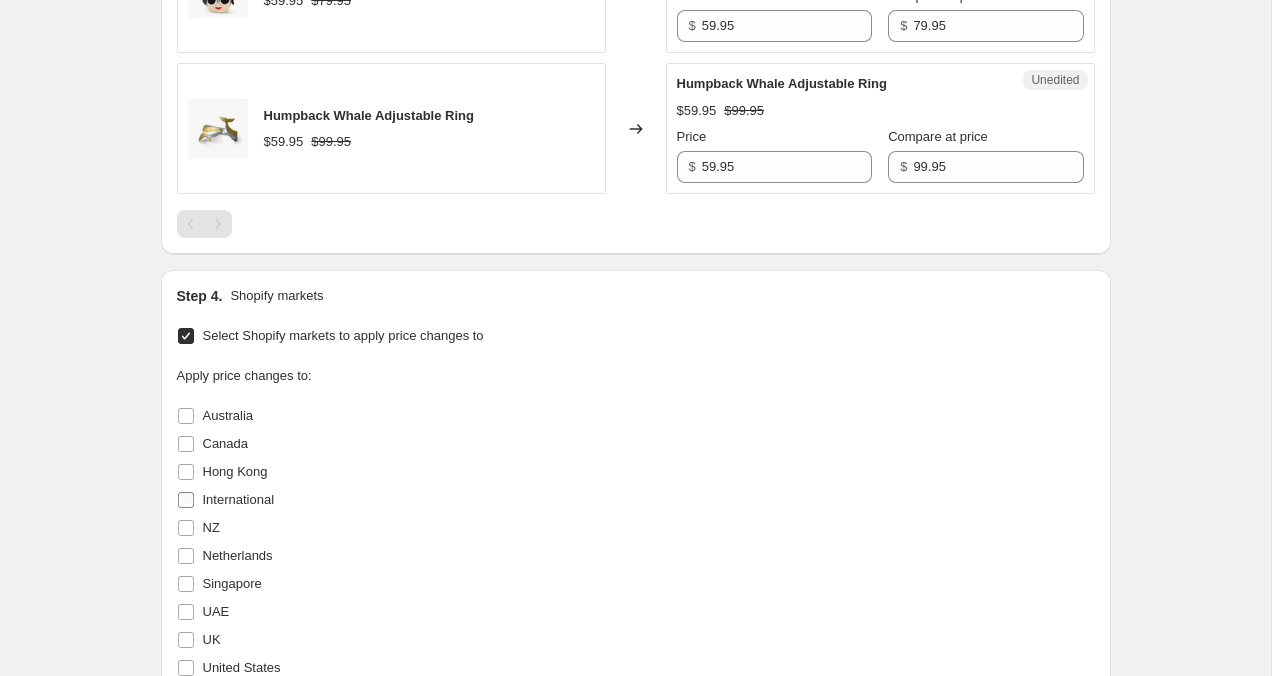 scroll, scrollTop: 1970, scrollLeft: 0, axis: vertical 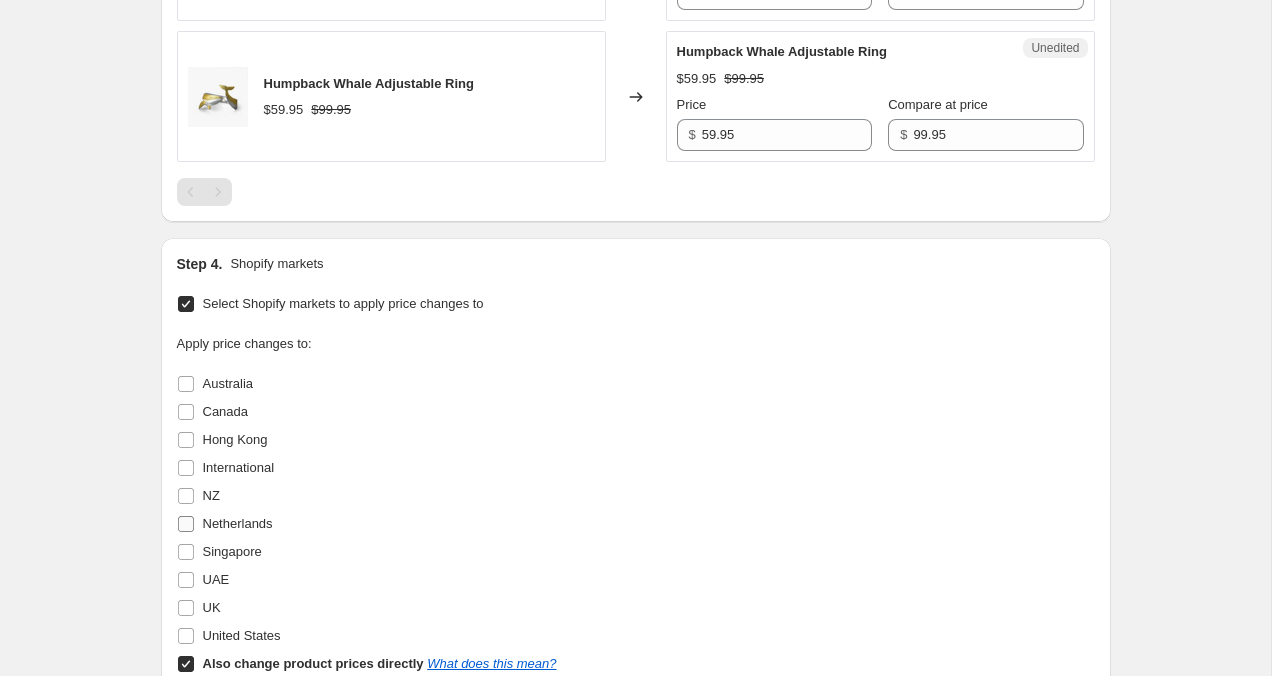 click on "Netherlands" at bounding box center (186, 524) 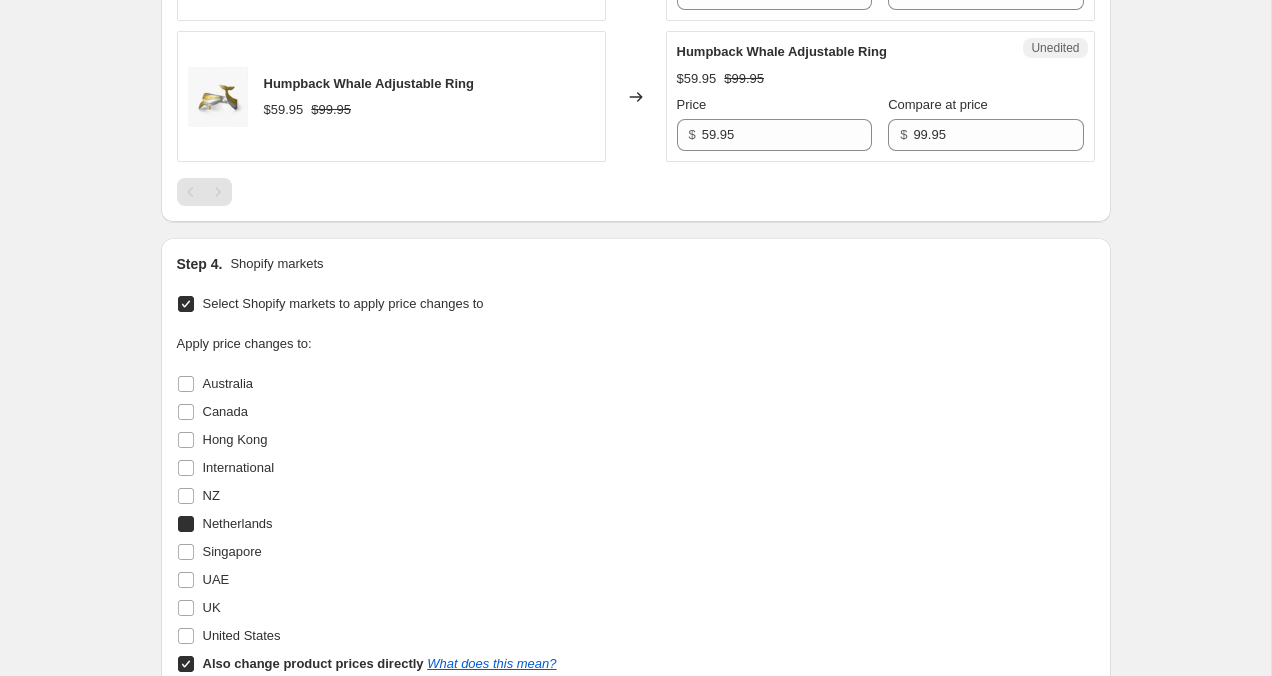 checkbox on "true" 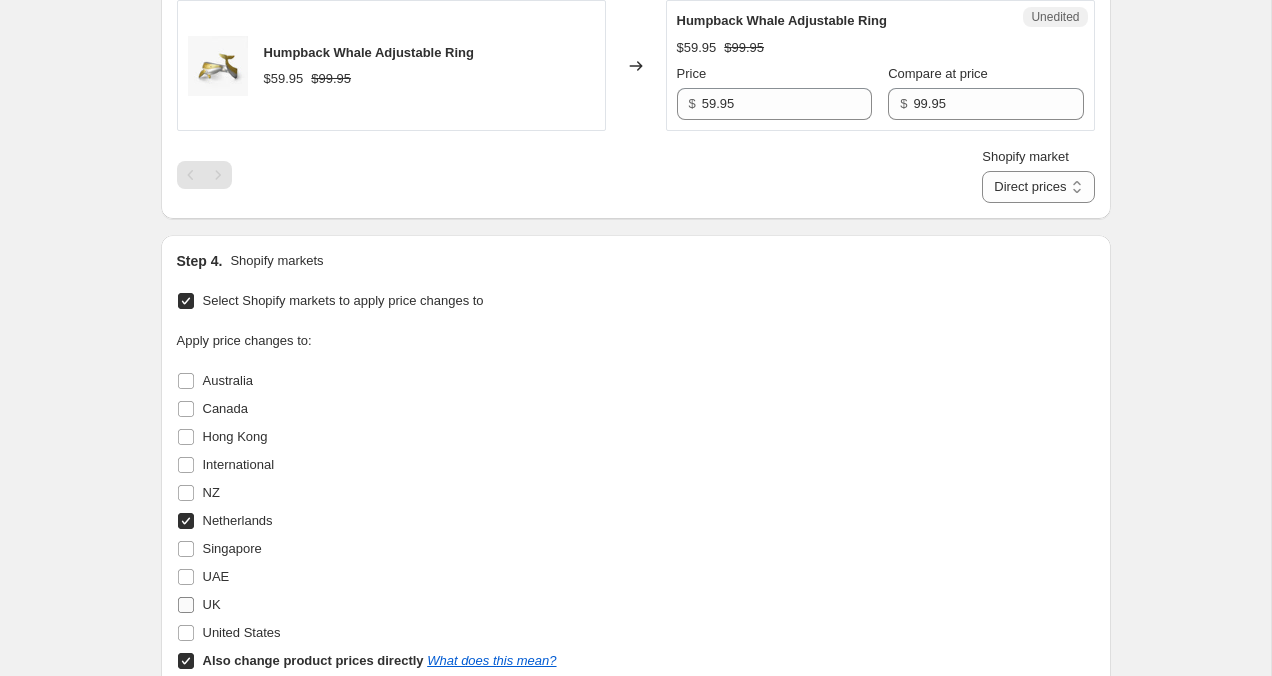 scroll, scrollTop: 2016, scrollLeft: 0, axis: vertical 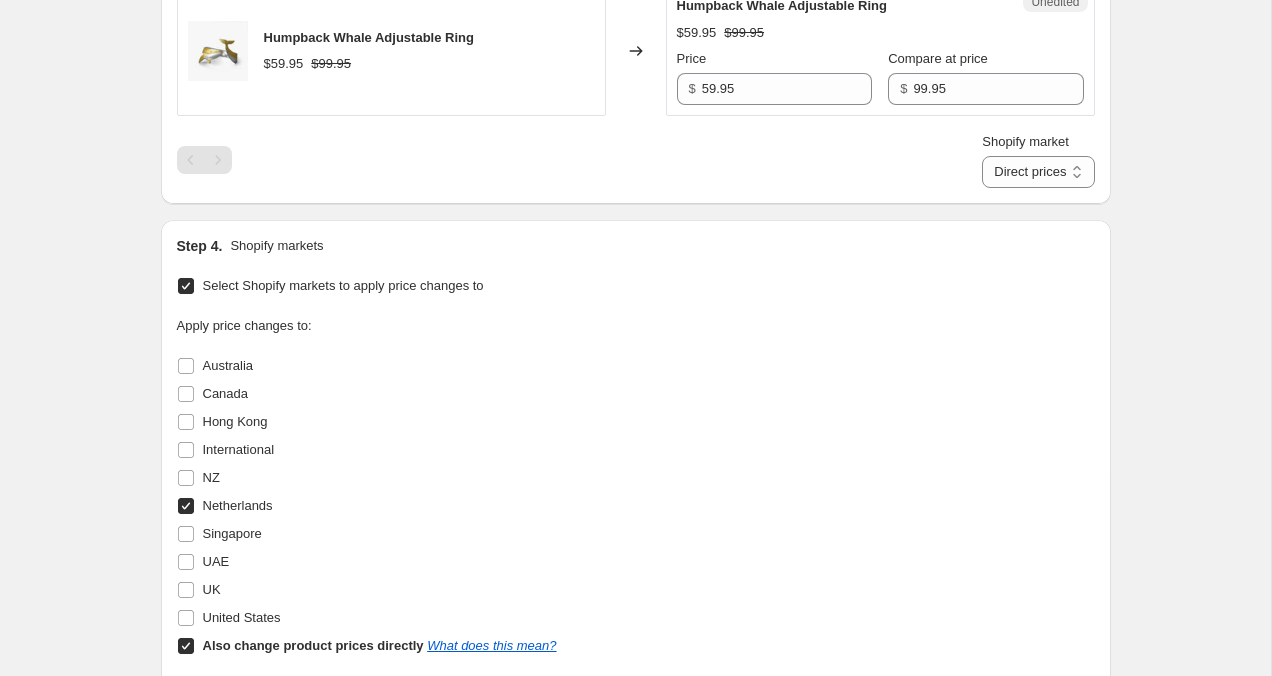 click on "Also change product prices directly   What does this mean?" at bounding box center (186, 646) 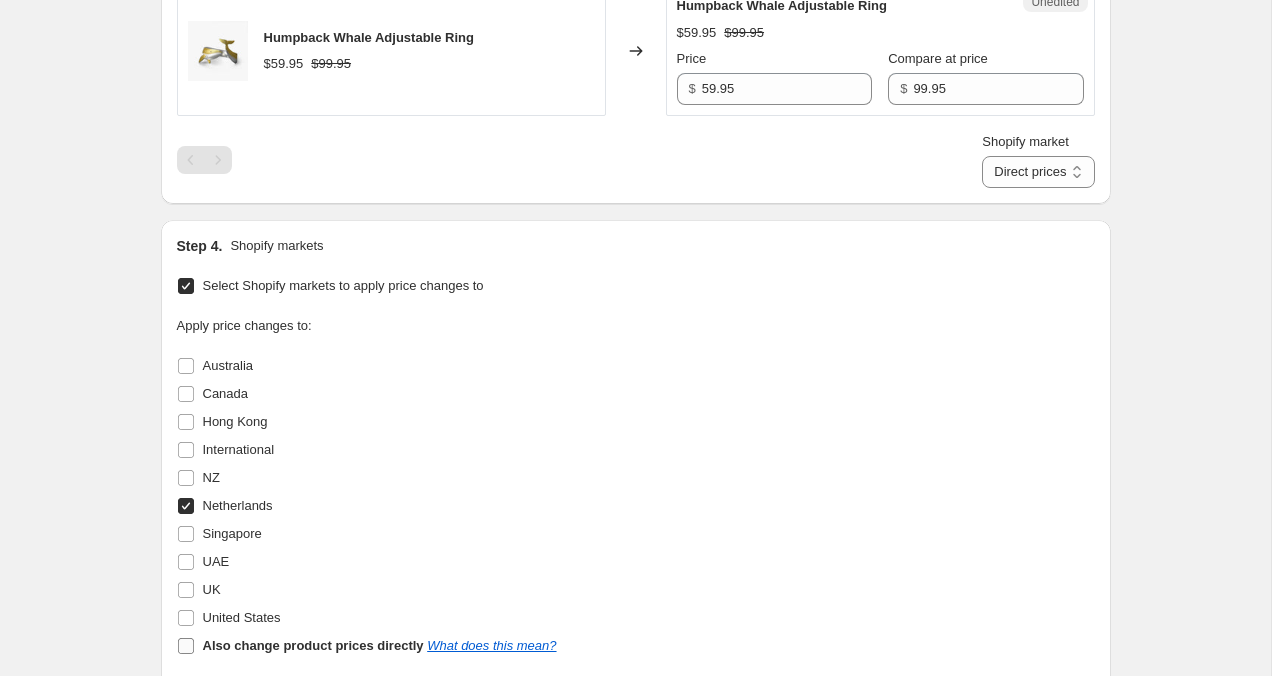 checkbox on "false" 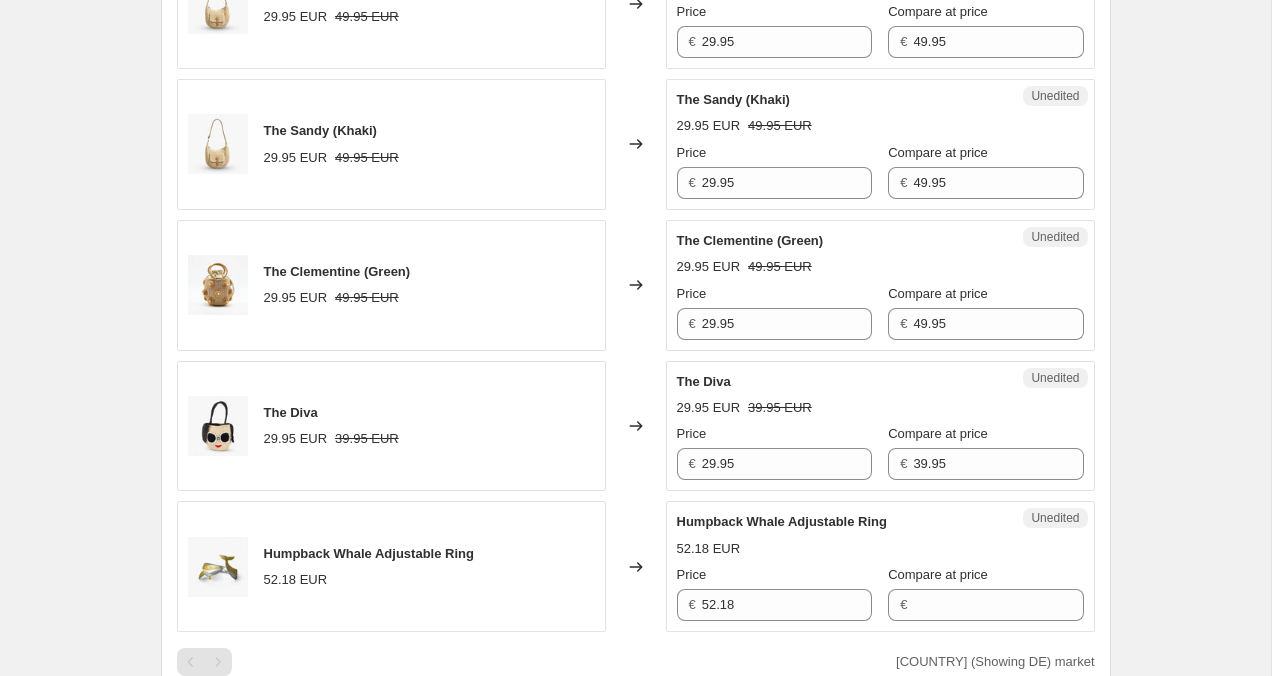 scroll, scrollTop: 1502, scrollLeft: 0, axis: vertical 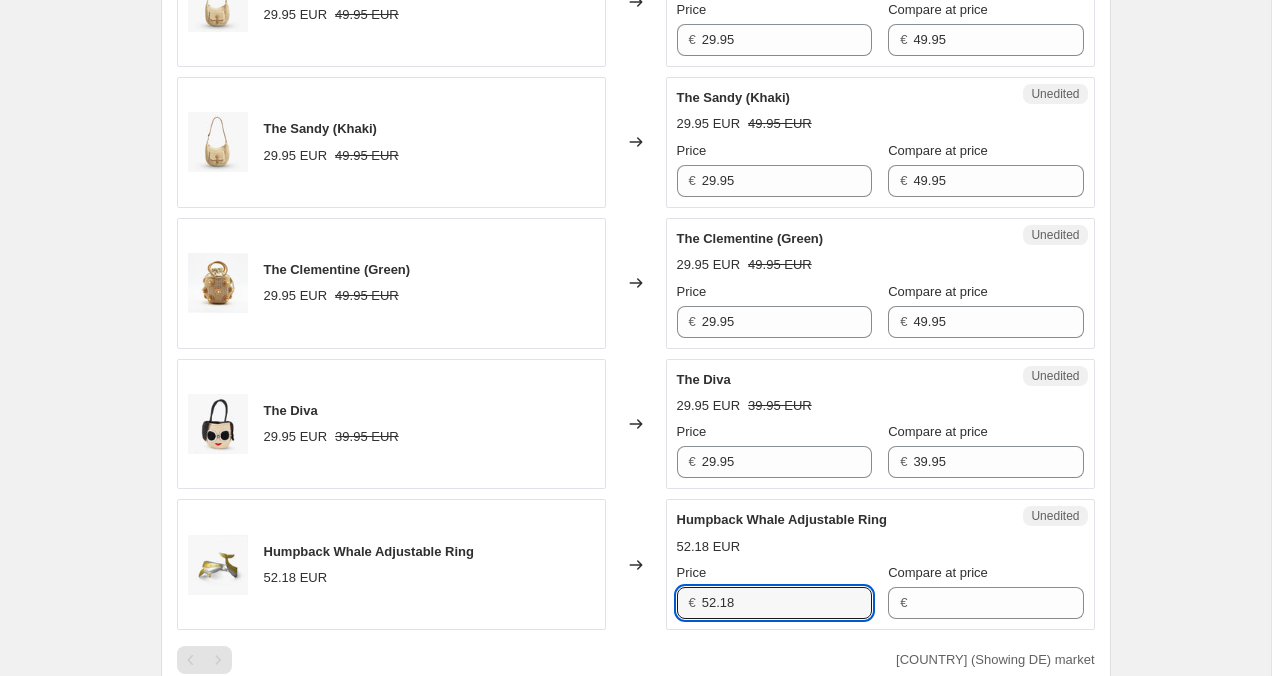 drag, startPoint x: 752, startPoint y: 604, endPoint x: 670, endPoint y: 586, distance: 83.95237 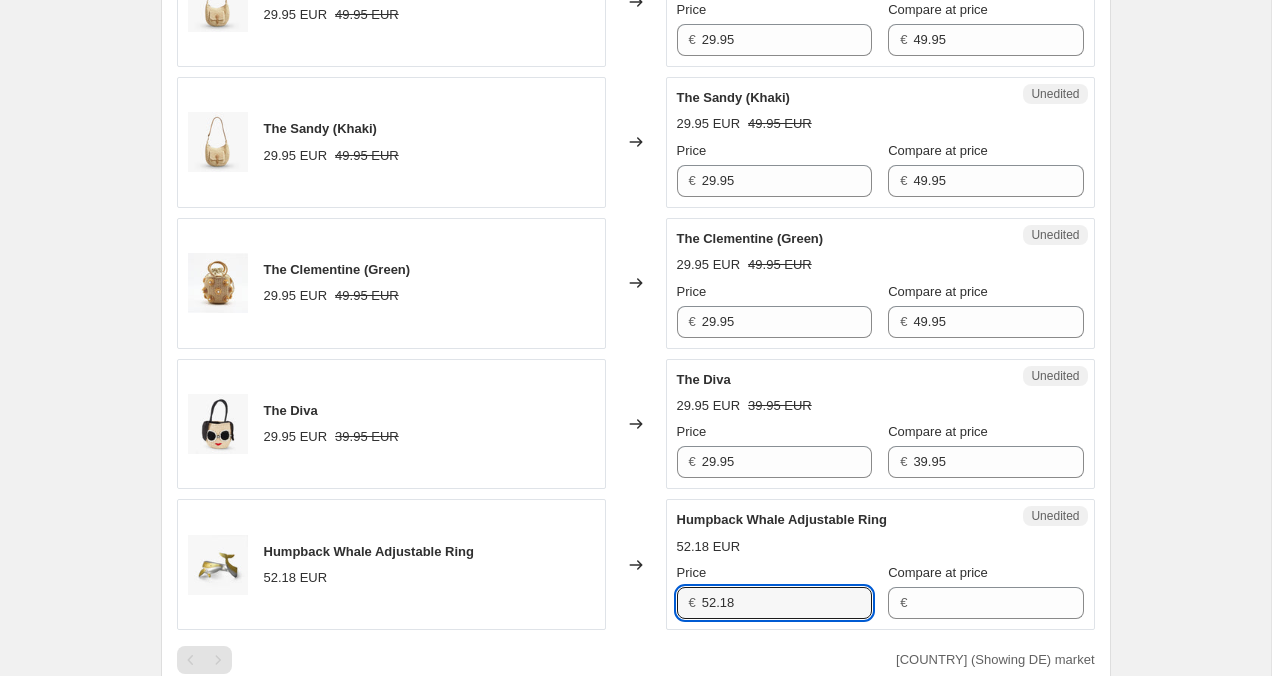 click on "Unedited Humpback Whale Adjustable Ring 52.18 EUR Price € 52.18 Compare at price €" at bounding box center [880, 564] 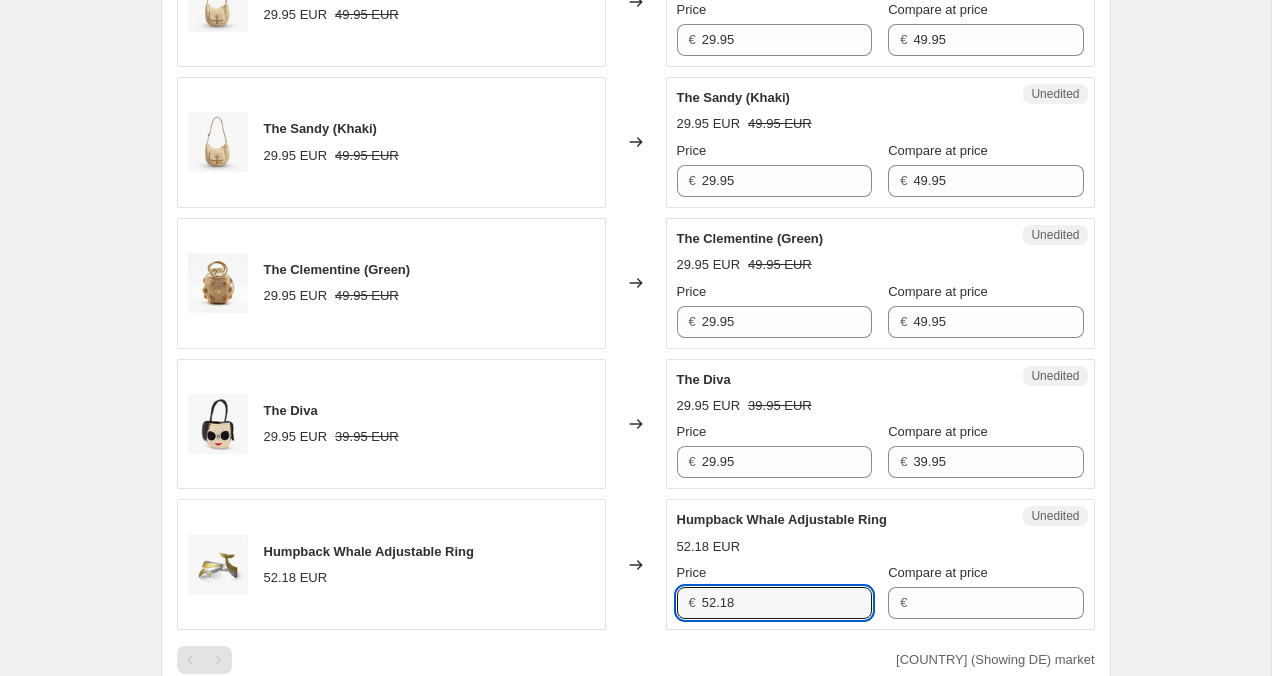 type on "4" 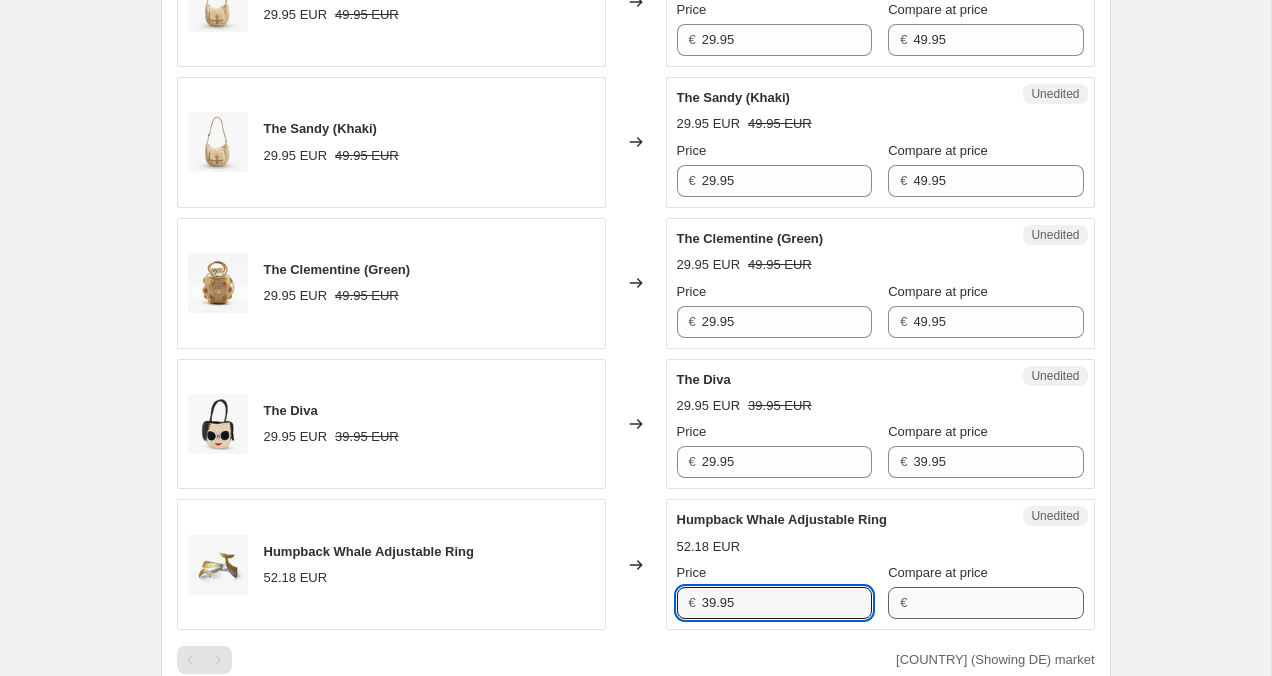 type on "39.95" 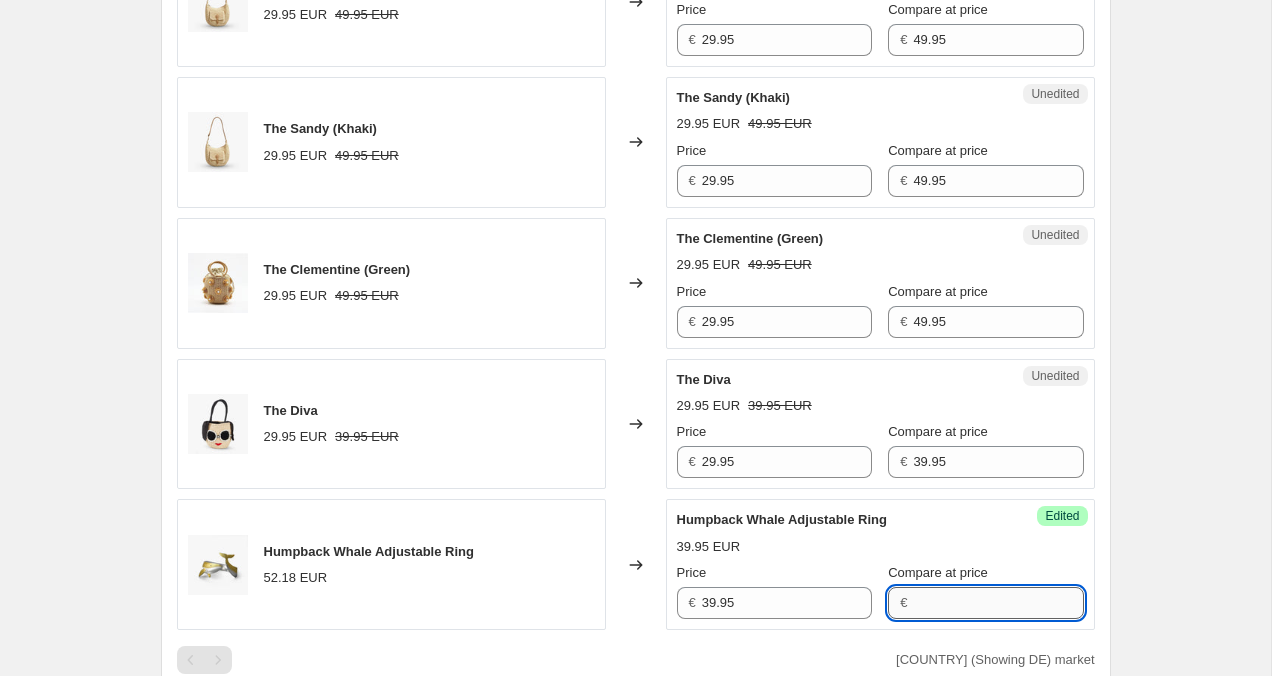 click on "Compare at price" at bounding box center (998, 603) 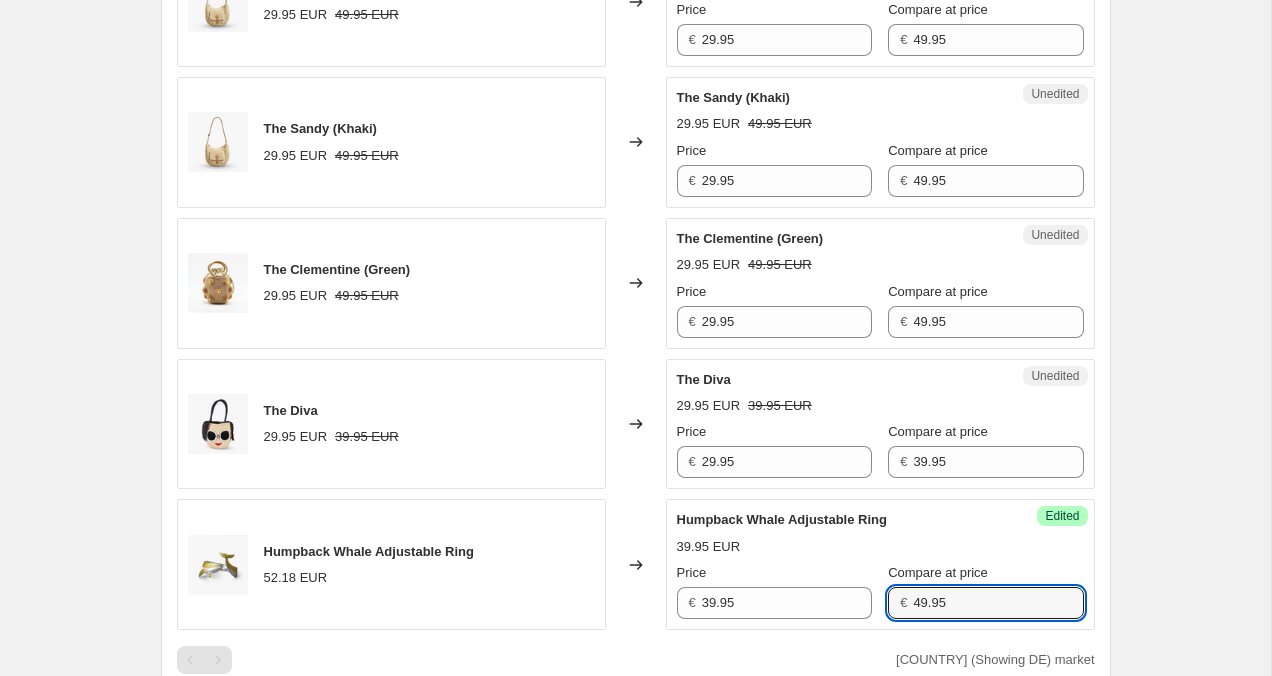 type on "49.95" 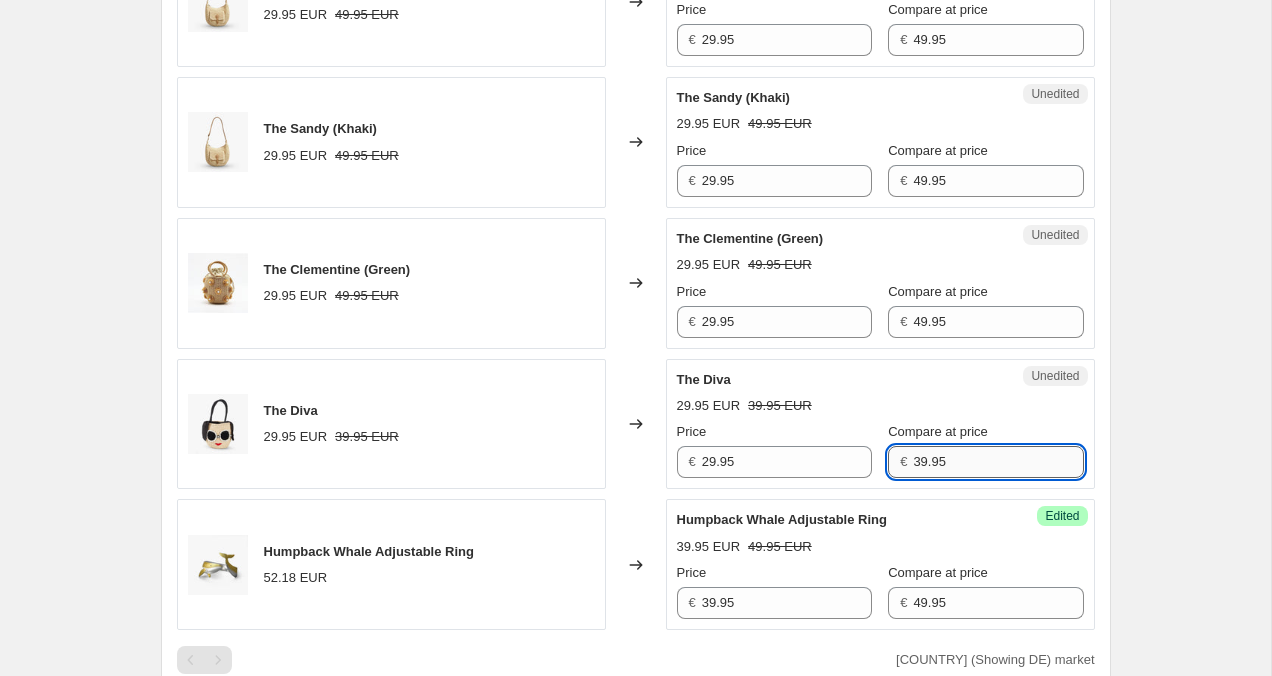 click on "39.95" at bounding box center (998, 462) 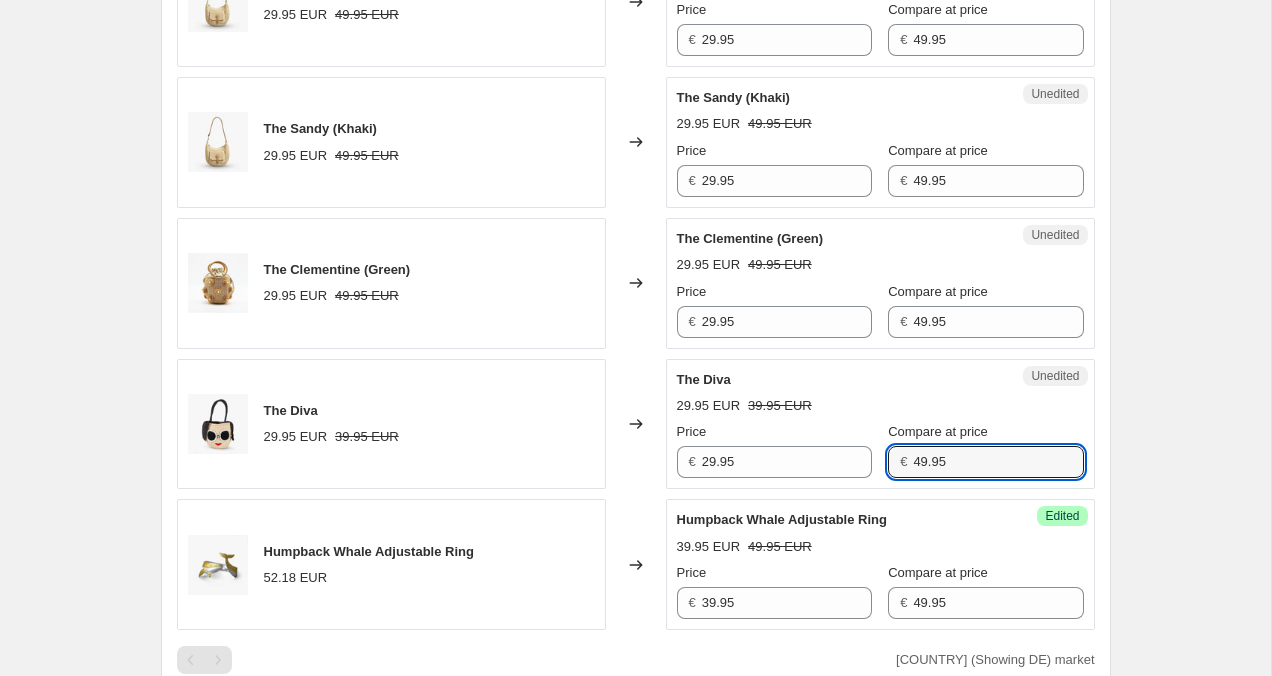 type on "49.95" 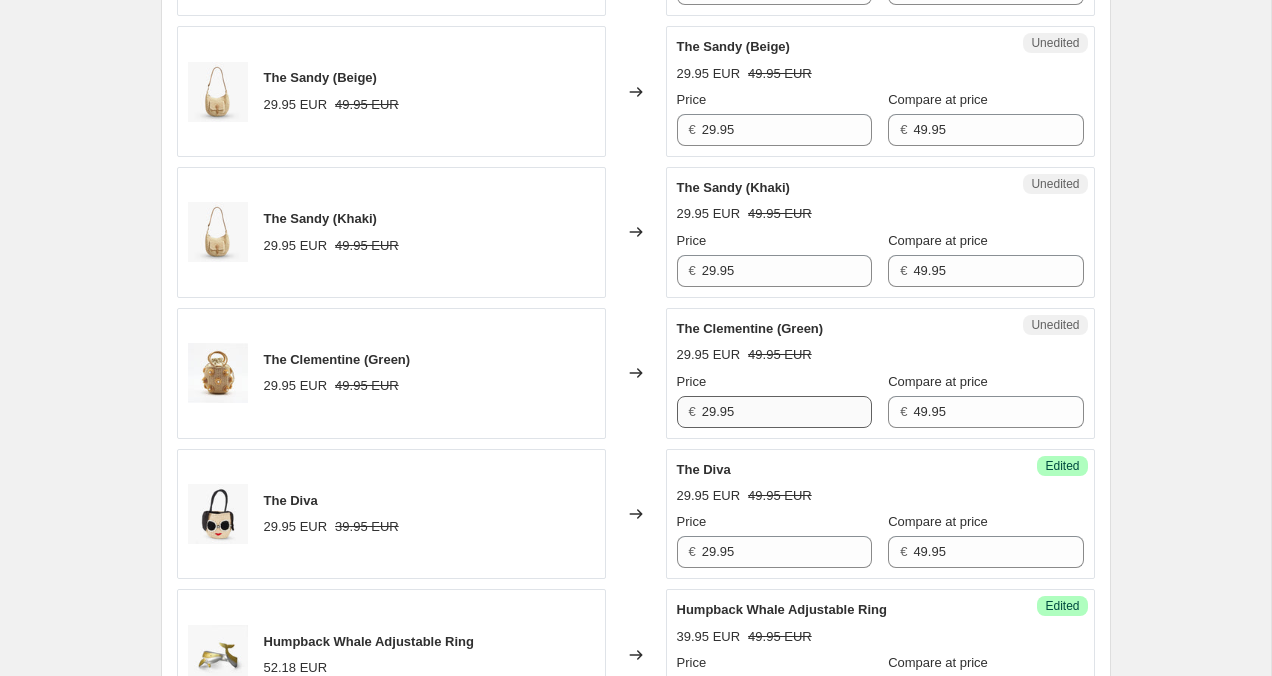 scroll, scrollTop: 1403, scrollLeft: 0, axis: vertical 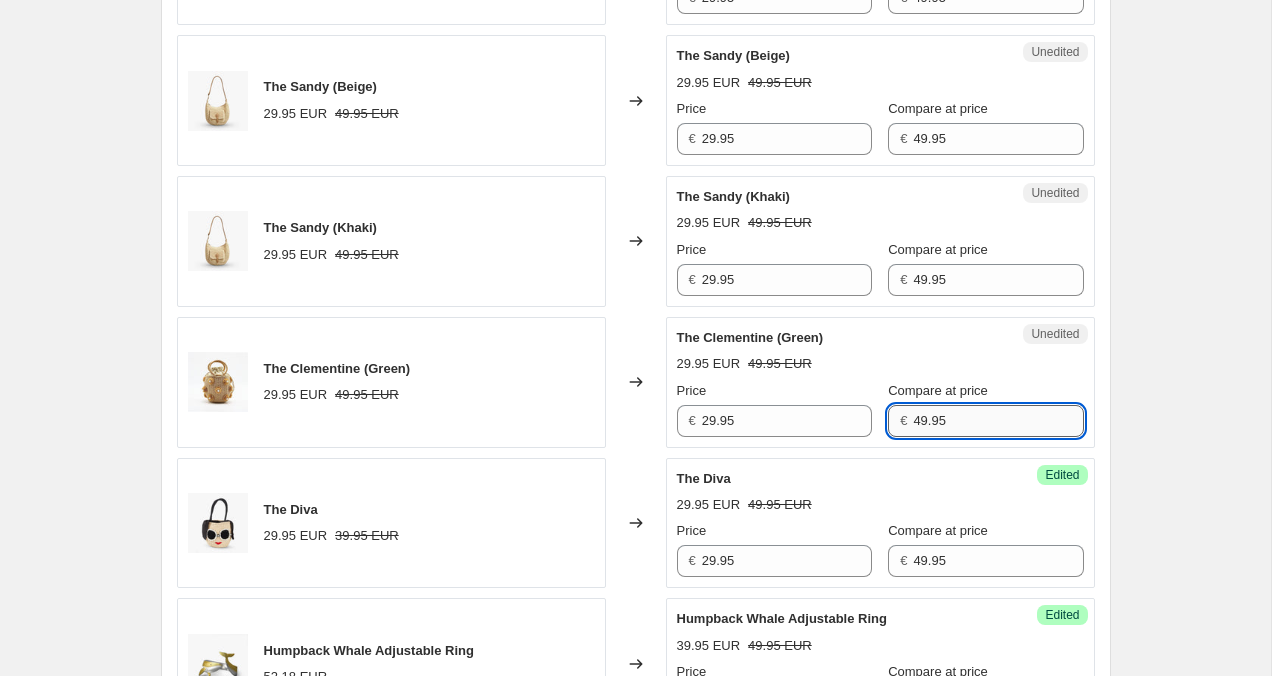 click on "49.95" at bounding box center [998, 421] 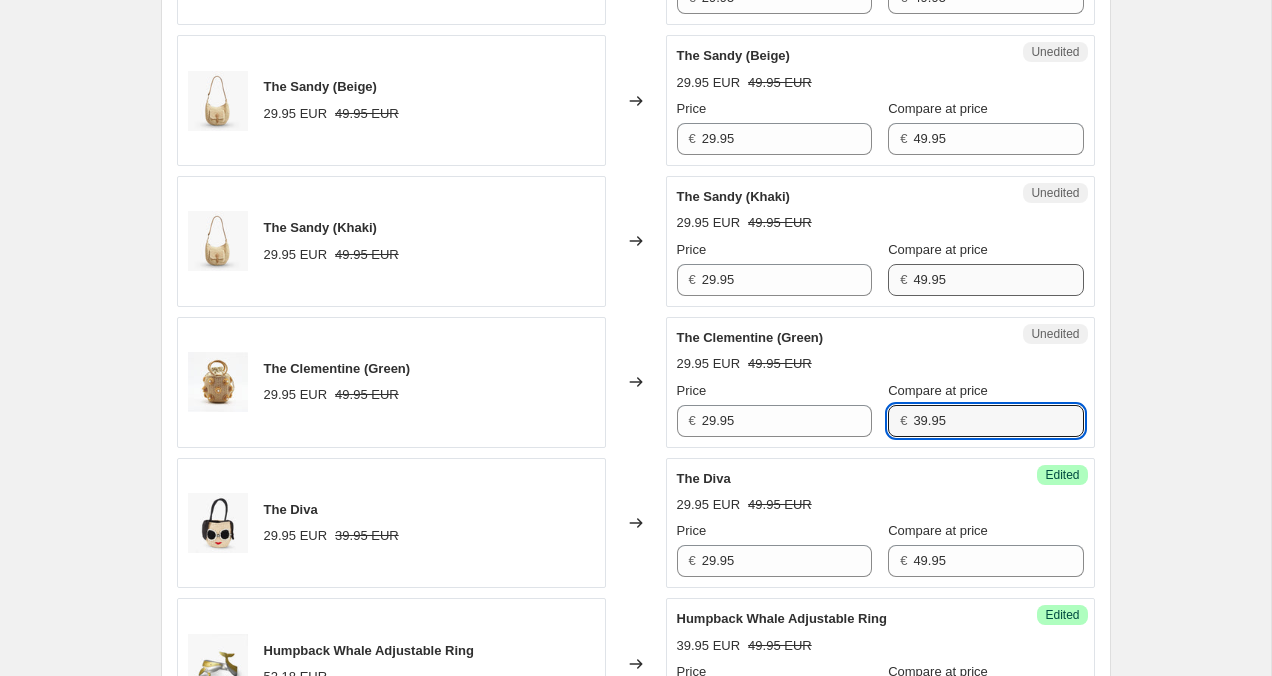type on "39.95" 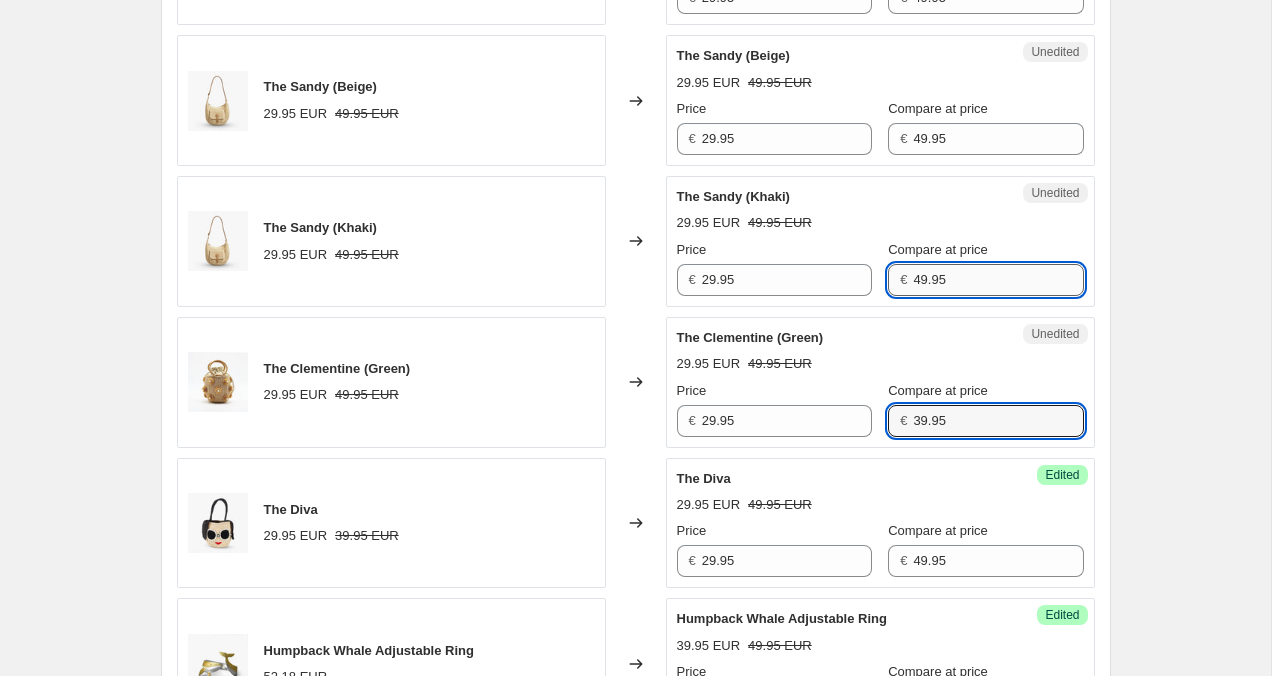 click on "49.95" at bounding box center (998, 280) 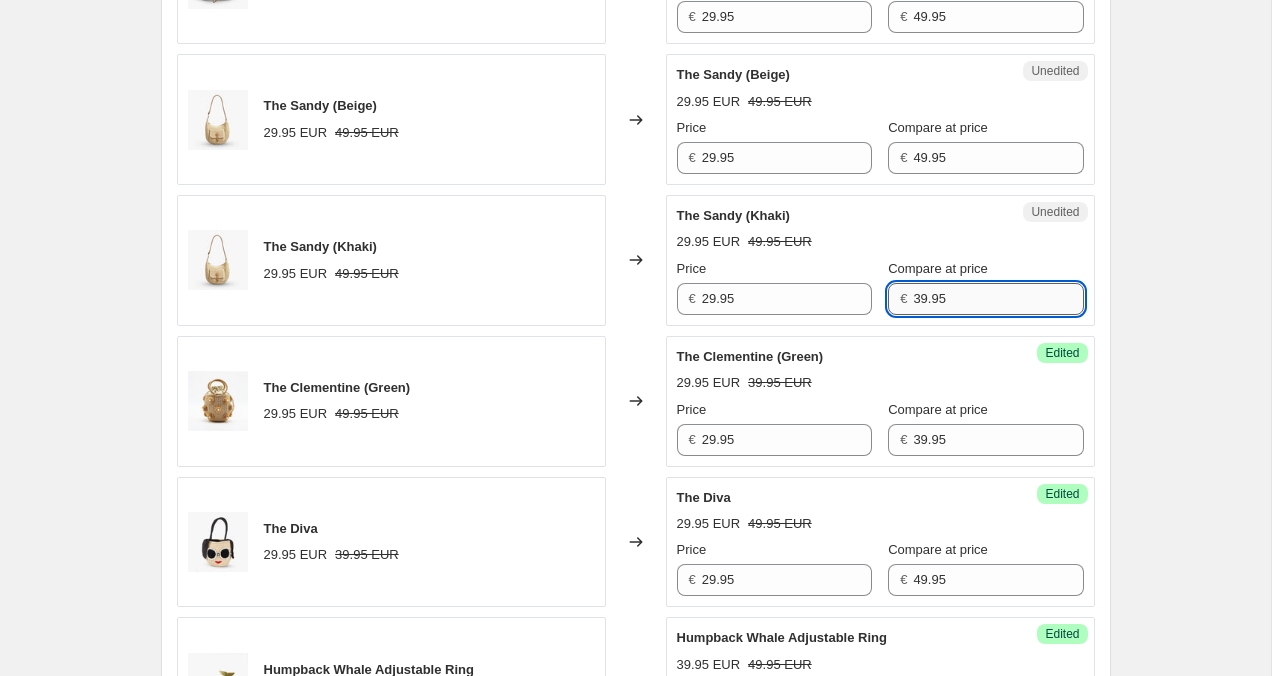 scroll, scrollTop: 1360, scrollLeft: 0, axis: vertical 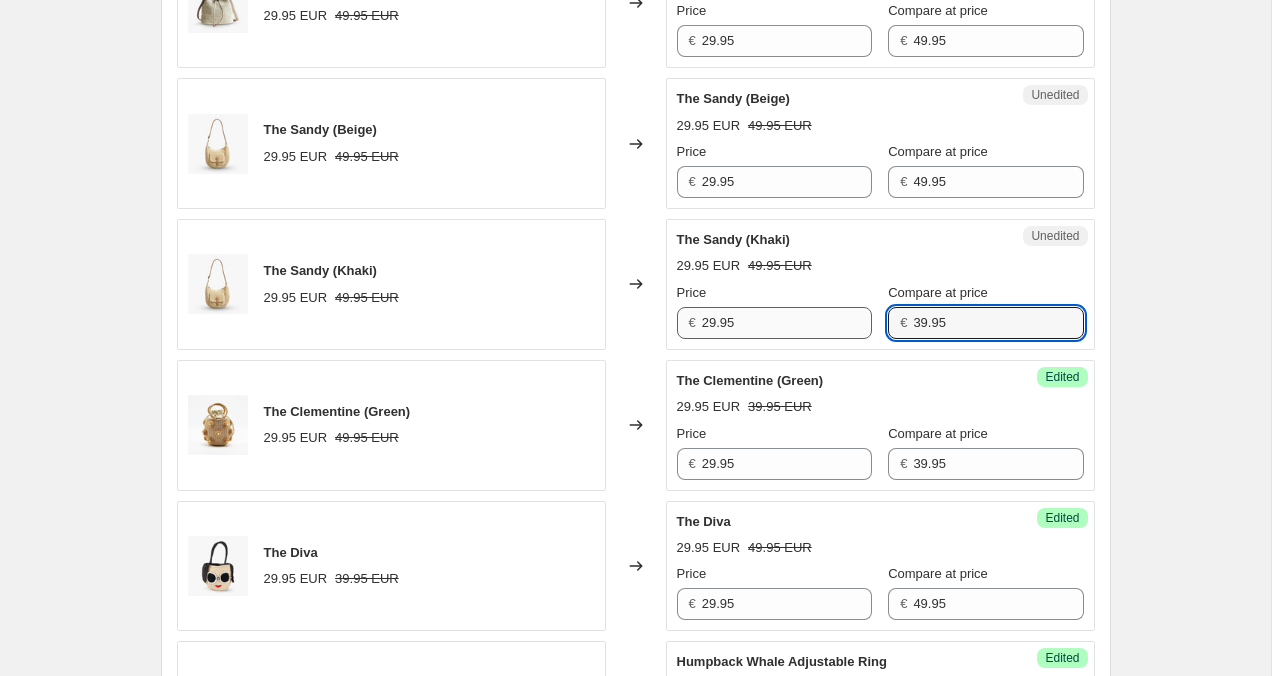 type on "39.95" 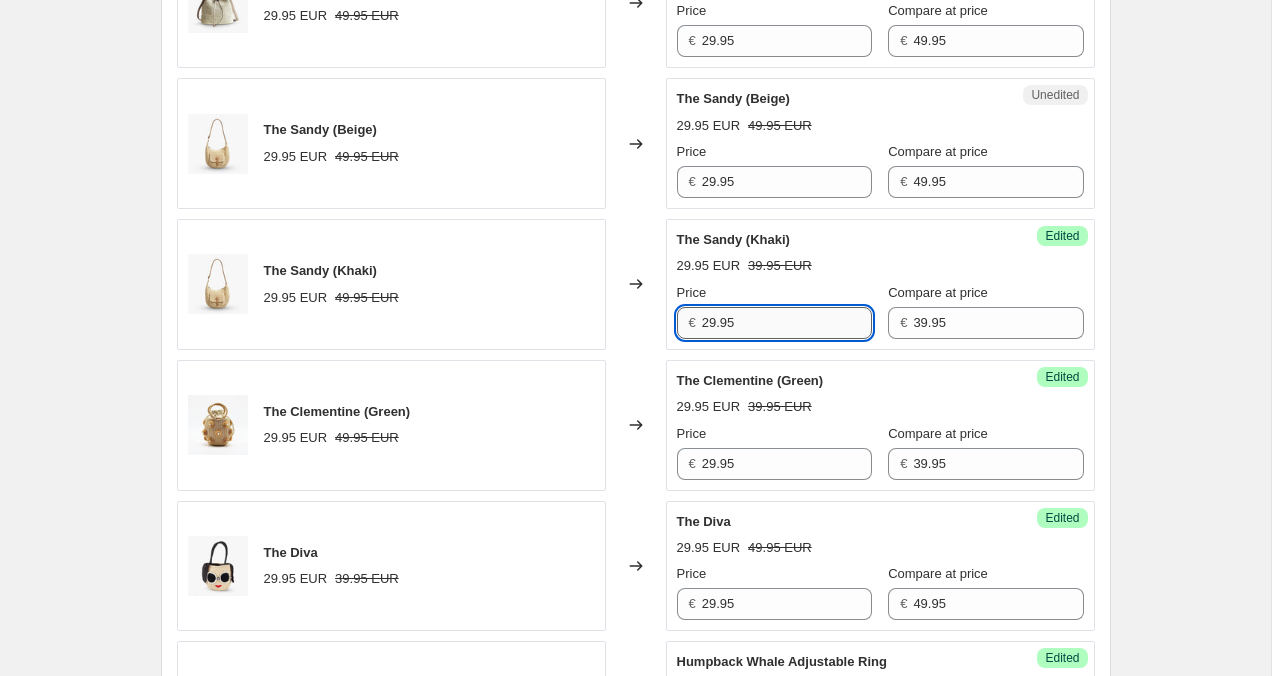 click on "29.95" at bounding box center (787, 323) 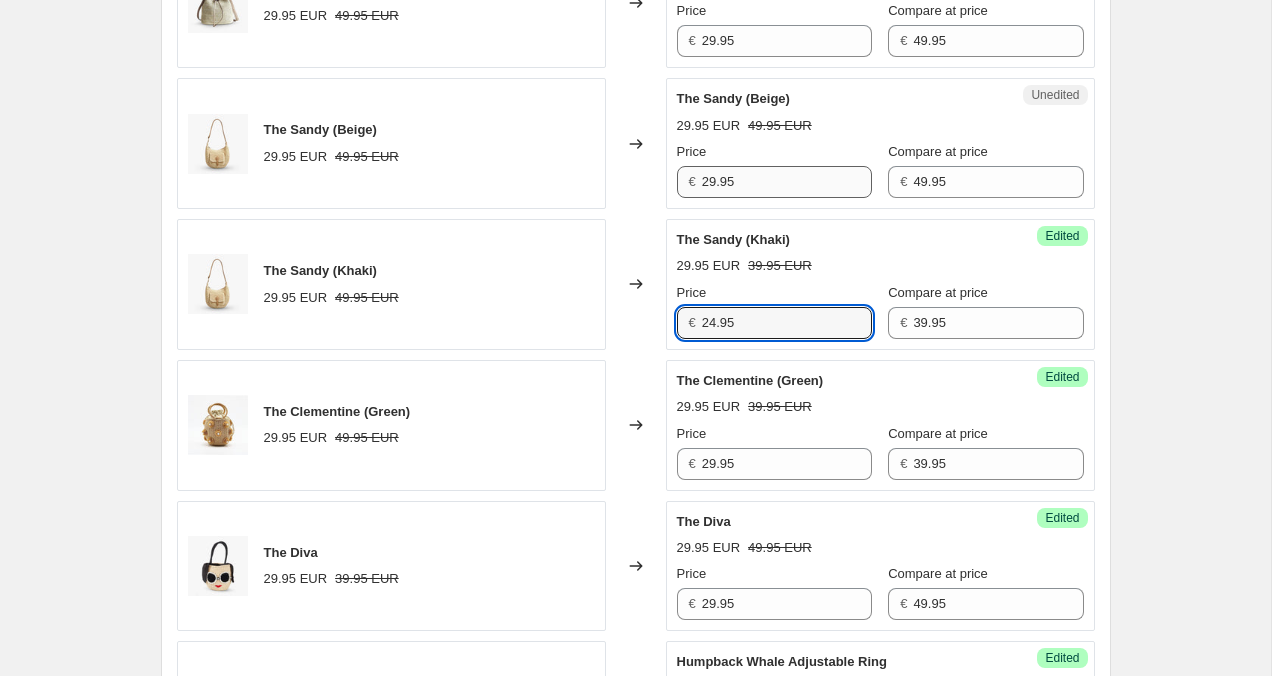 type on "24.95" 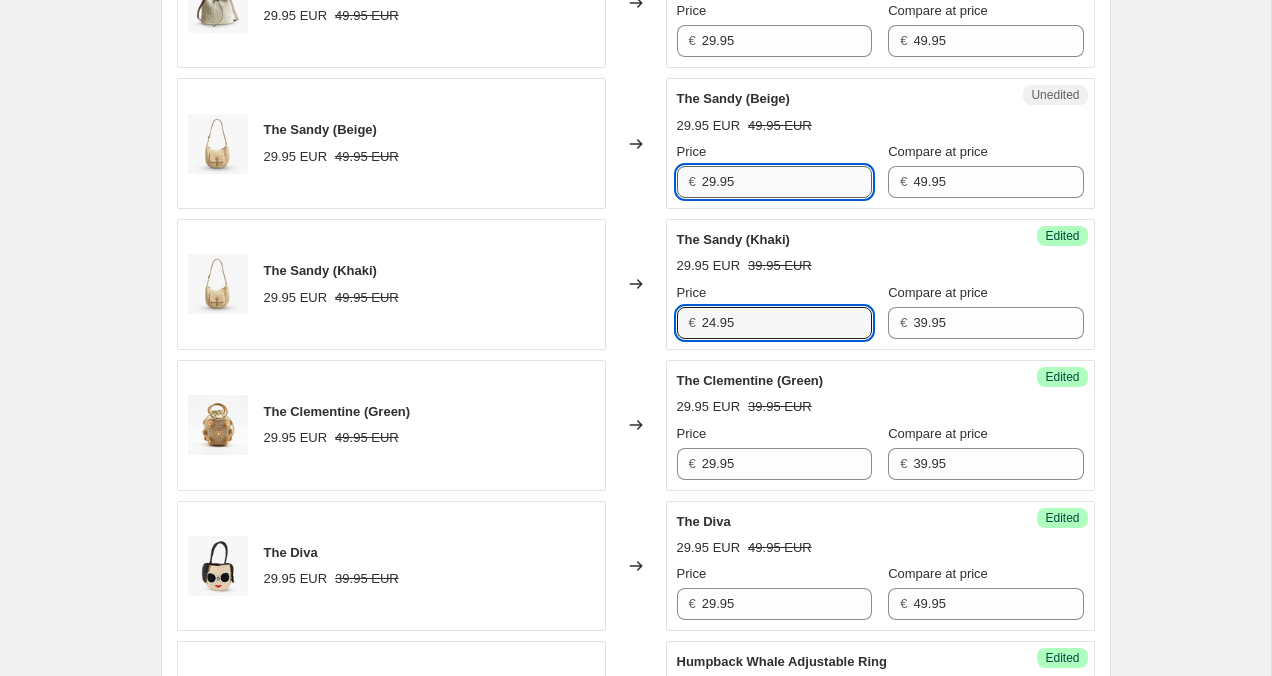 click on "29.95" at bounding box center [787, 182] 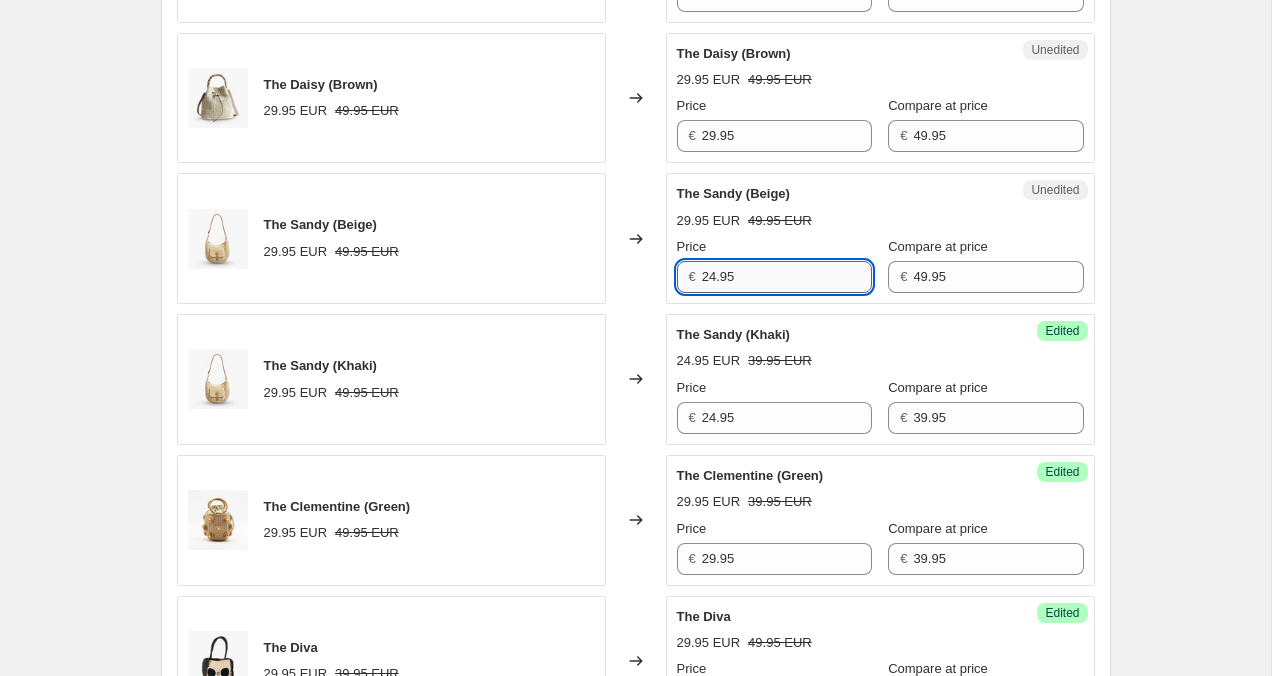 scroll, scrollTop: 1263, scrollLeft: 0, axis: vertical 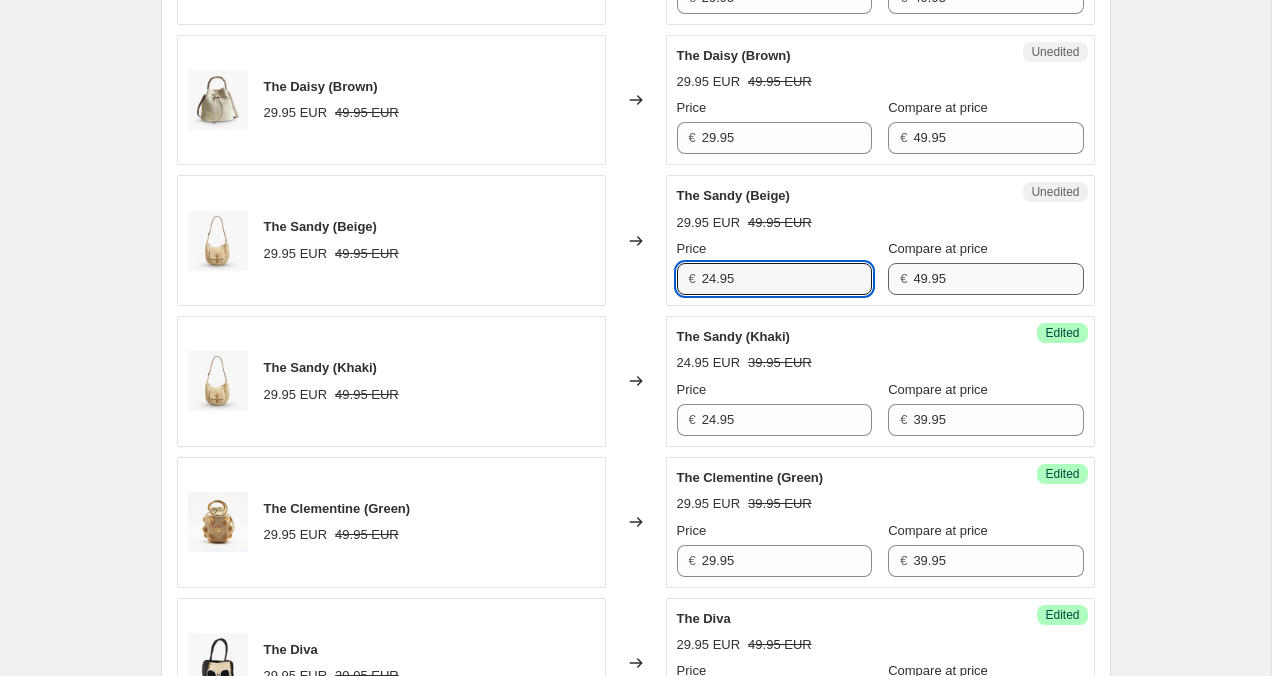 type on "24.95" 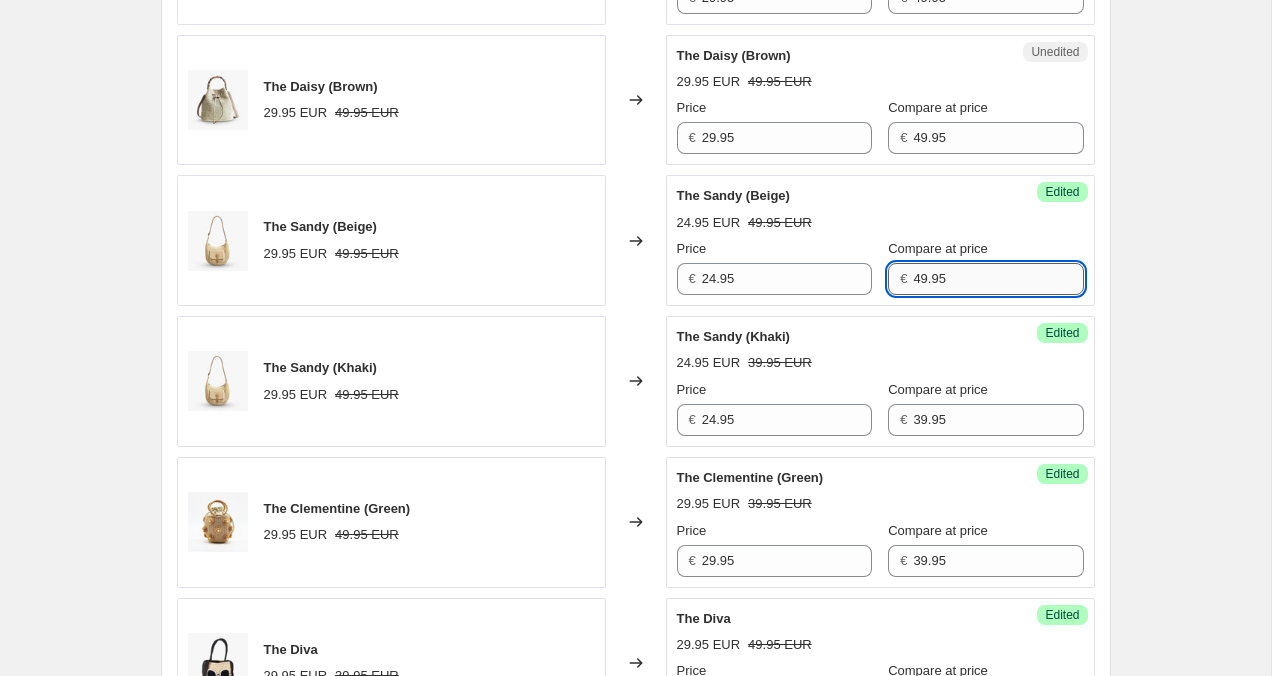click on "49.95" at bounding box center (998, 279) 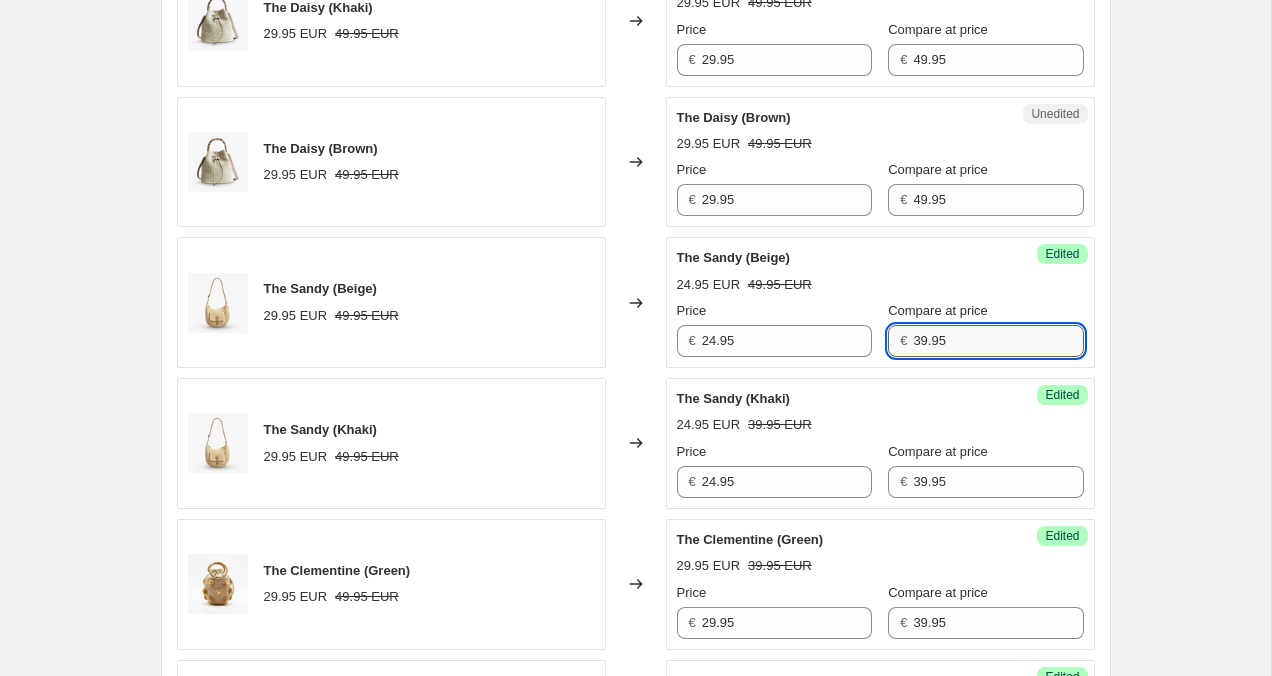 scroll, scrollTop: 1191, scrollLeft: 0, axis: vertical 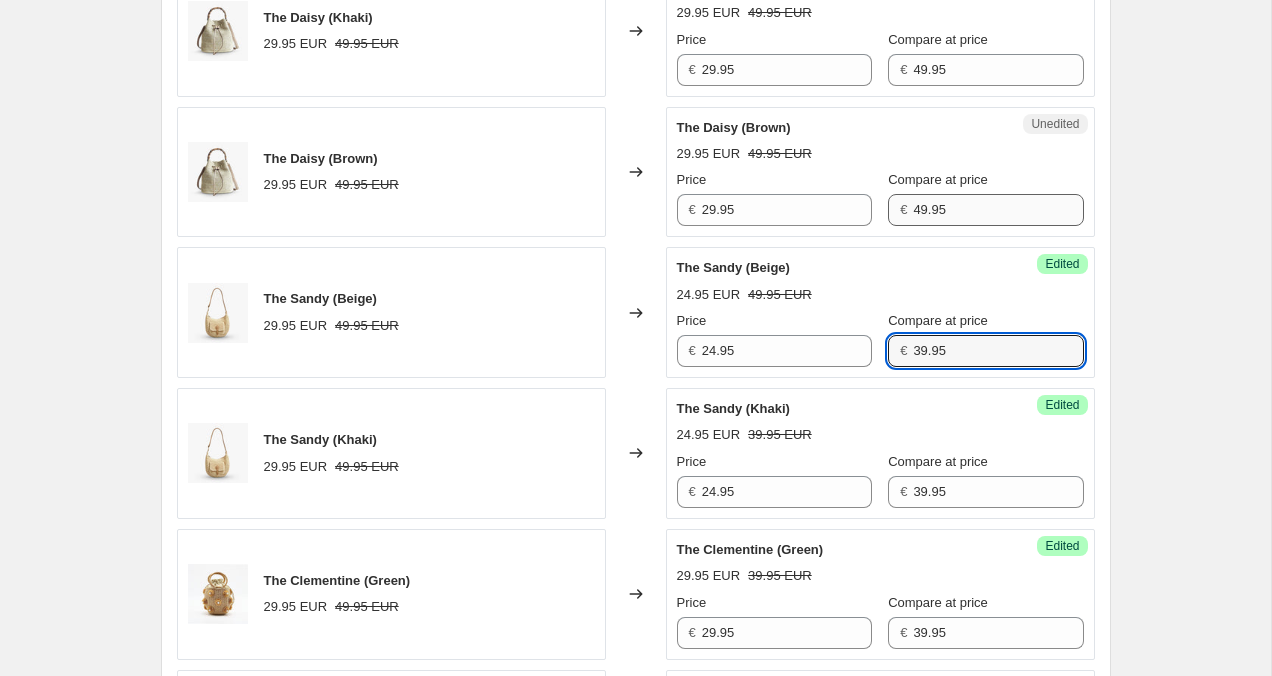 type on "39.95" 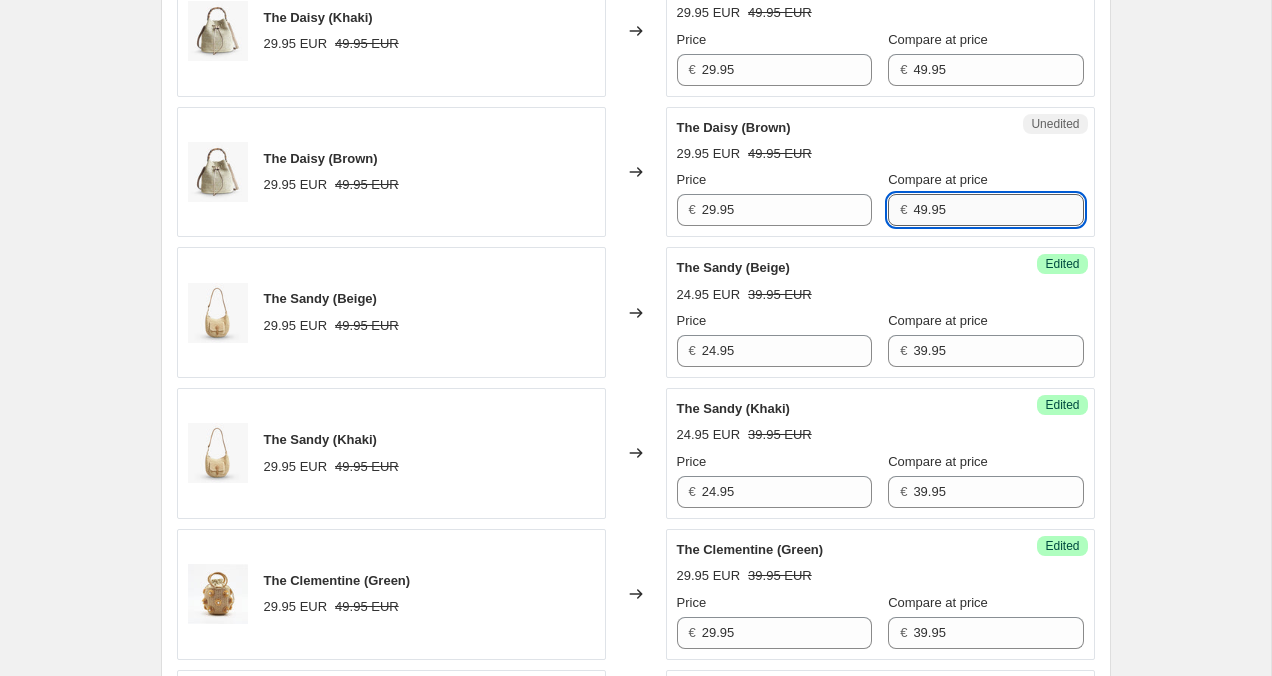 click on "49.95" at bounding box center (998, 210) 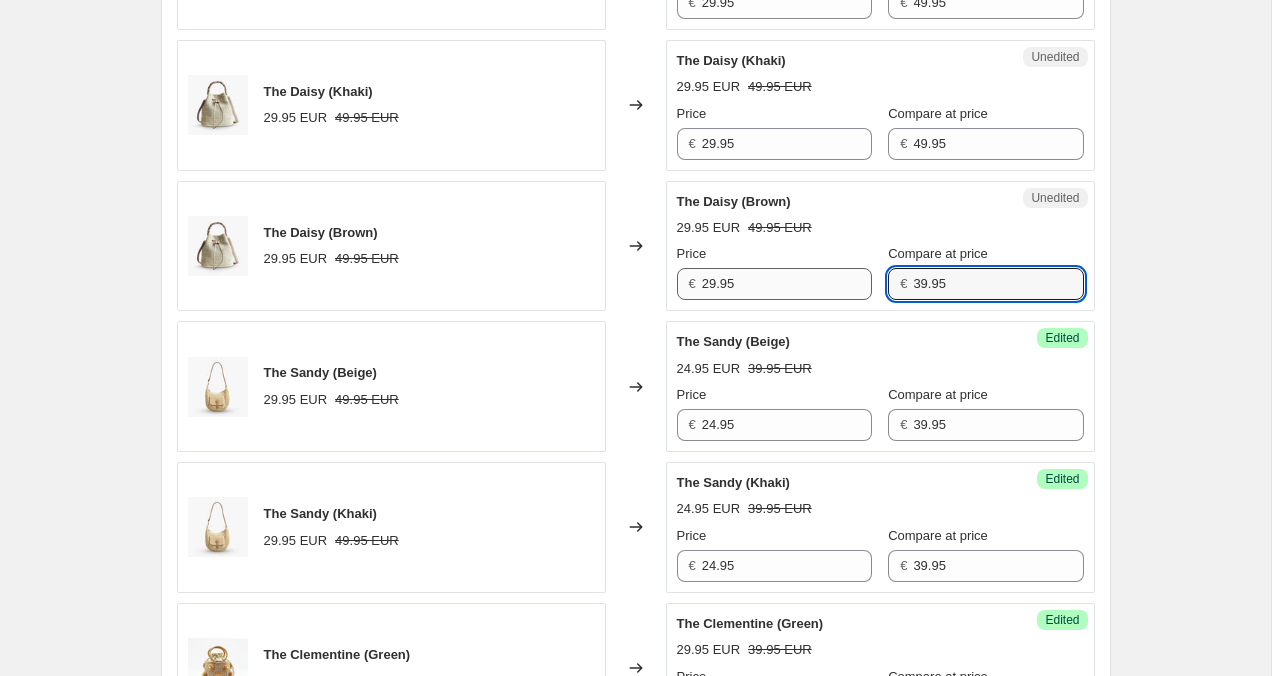 scroll, scrollTop: 1105, scrollLeft: 0, axis: vertical 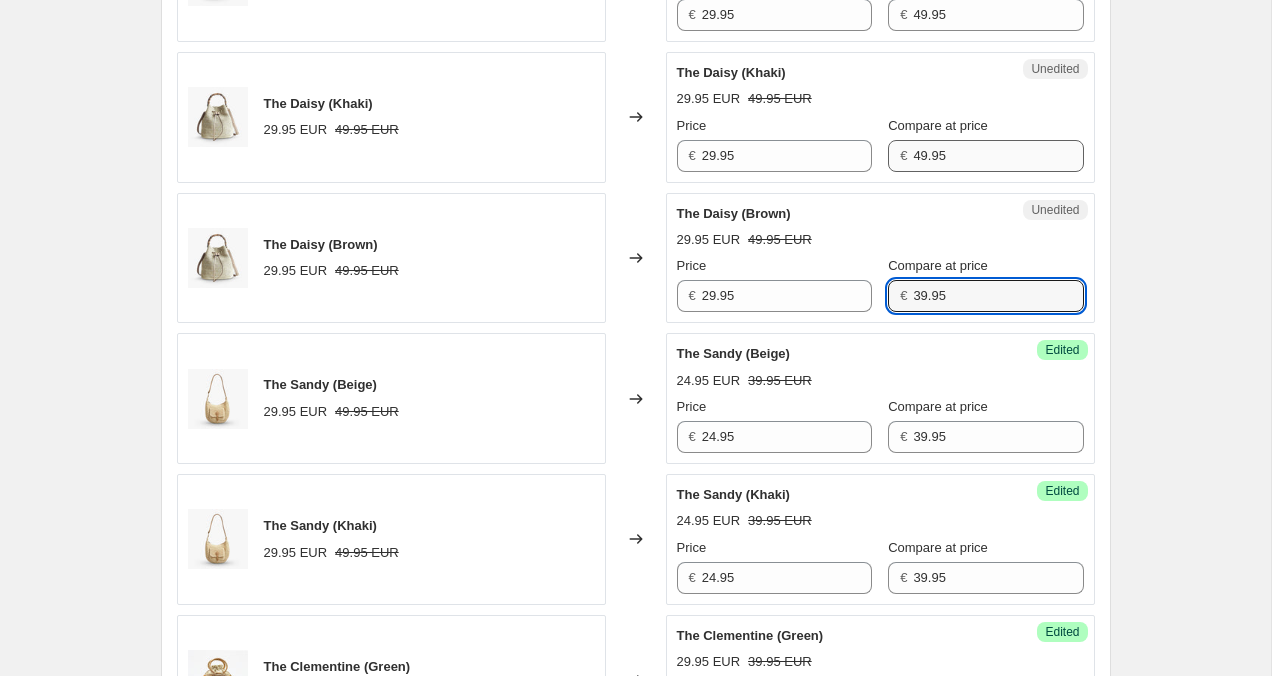 type on "39.95" 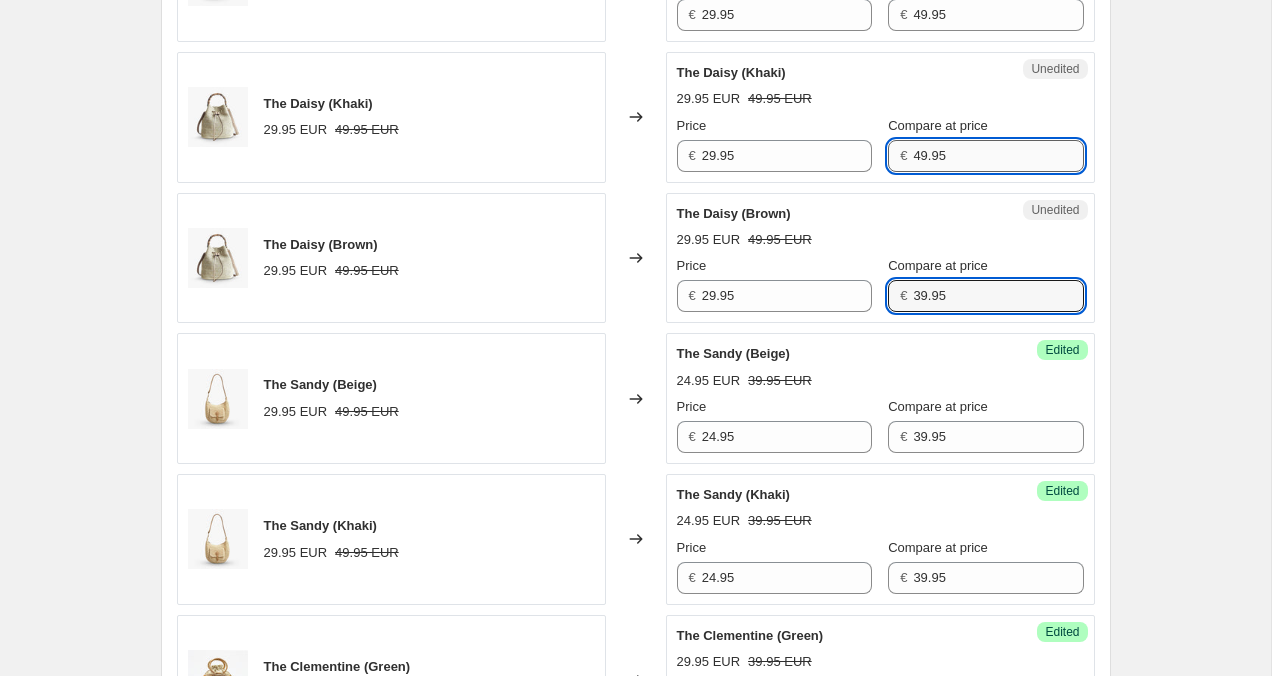 click on "49.95" at bounding box center [998, 156] 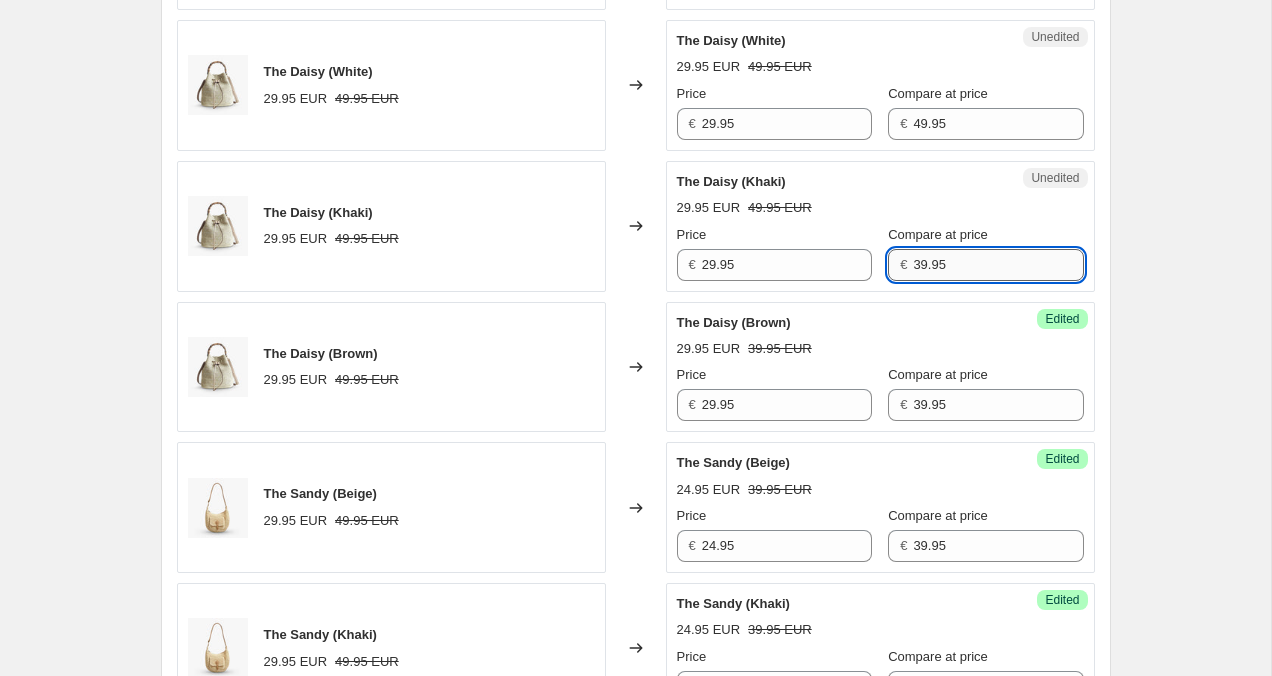 scroll, scrollTop: 973, scrollLeft: 0, axis: vertical 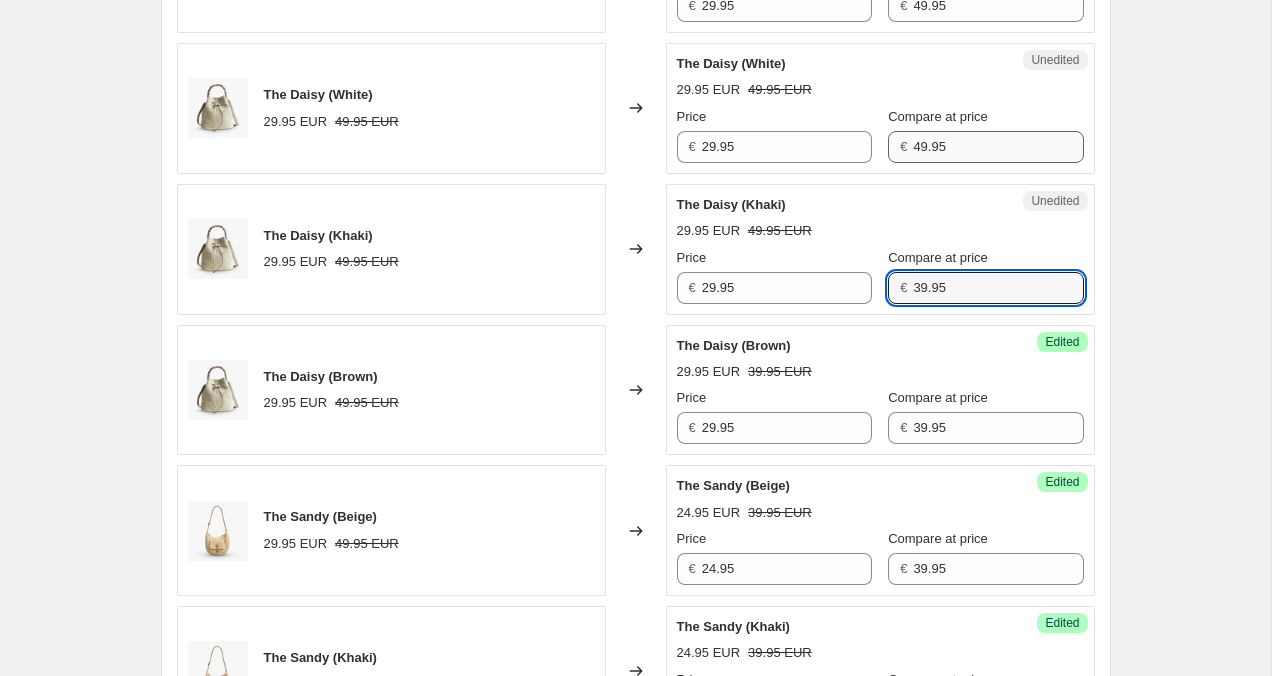 type on "39.95" 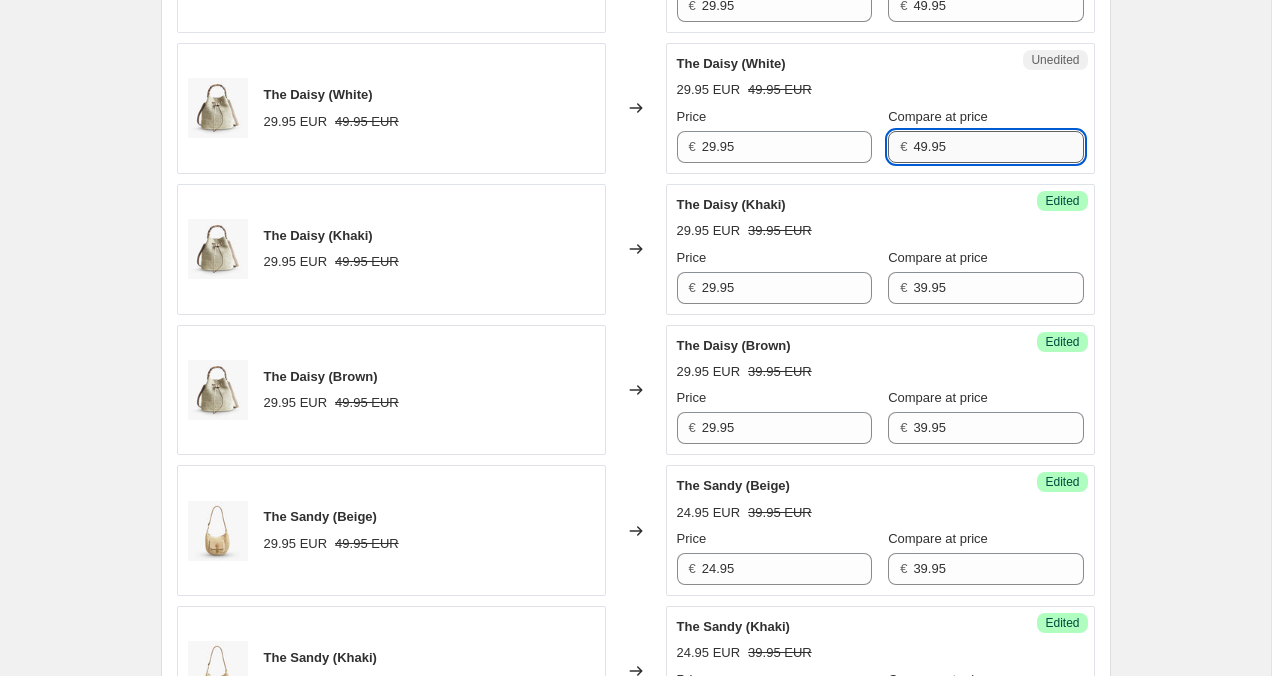 click on "49.95" at bounding box center (998, 147) 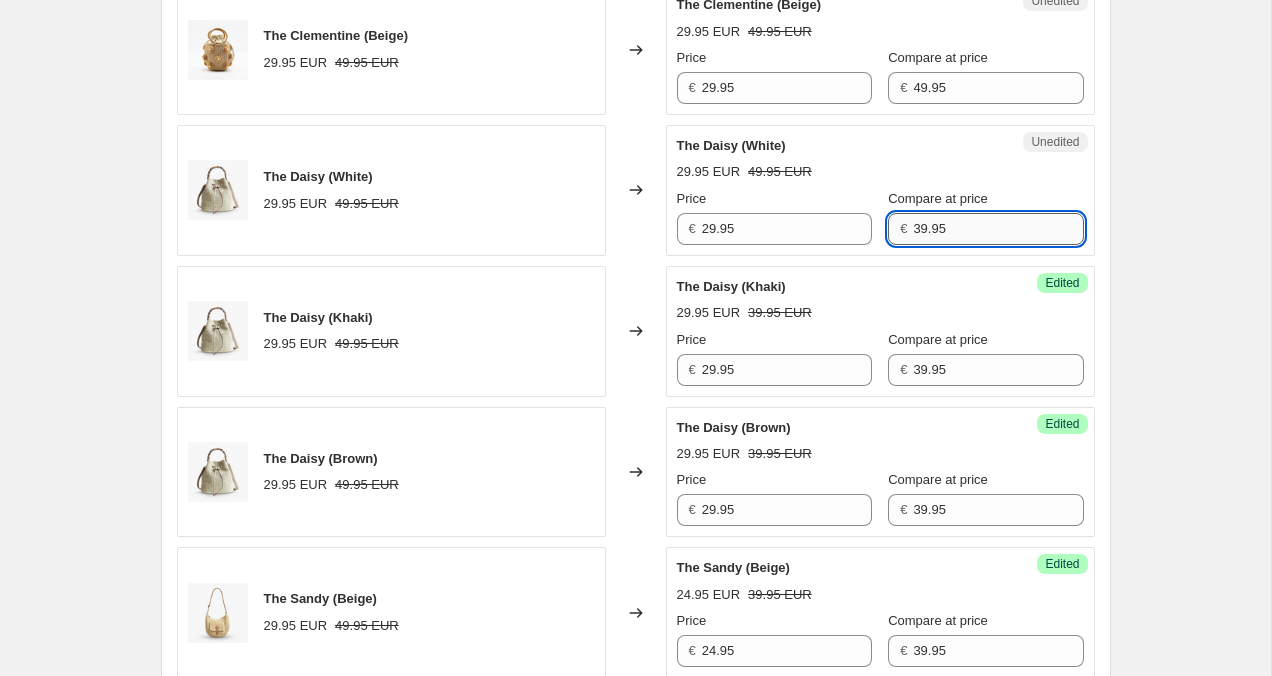 scroll, scrollTop: 845, scrollLeft: 0, axis: vertical 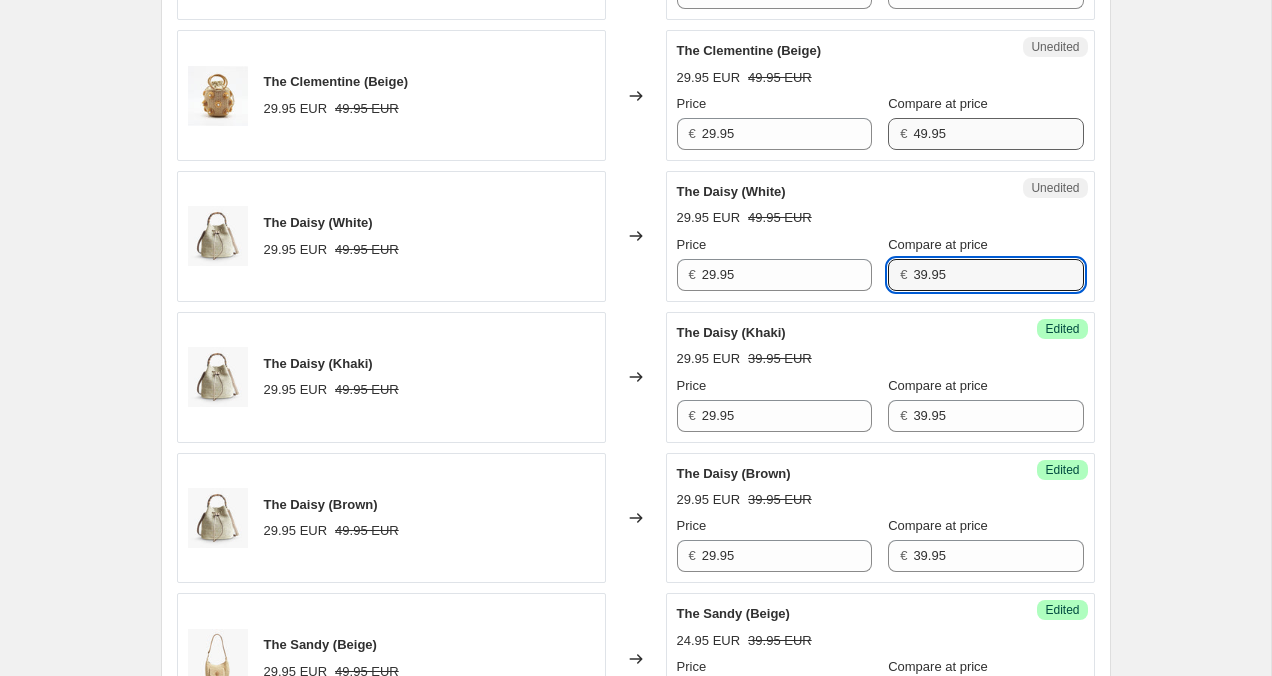 type on "39.95" 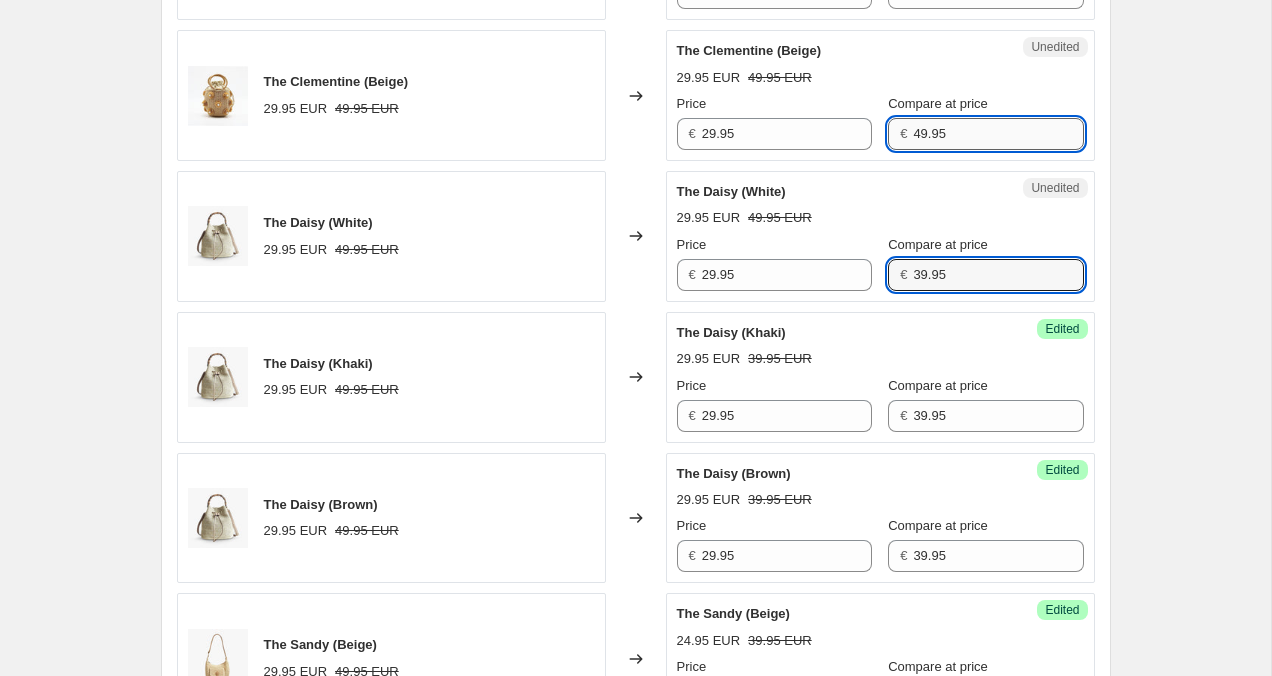 click on "49.95" at bounding box center (998, 134) 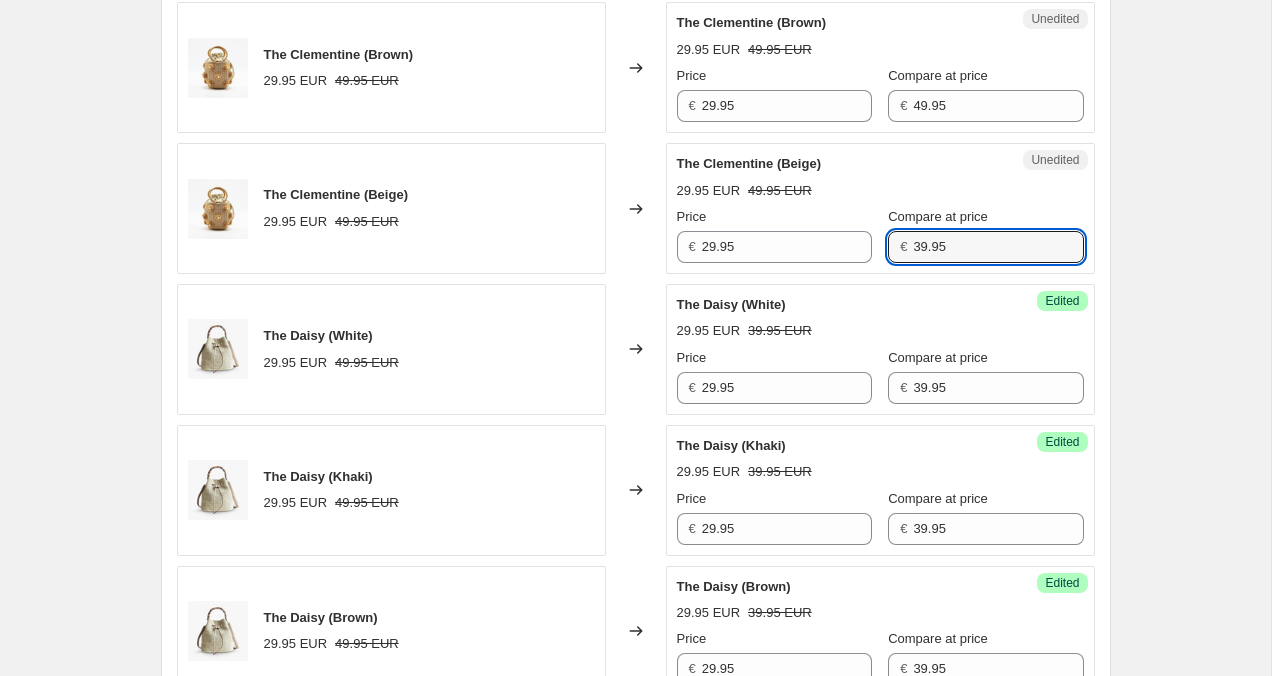 scroll, scrollTop: 725, scrollLeft: 0, axis: vertical 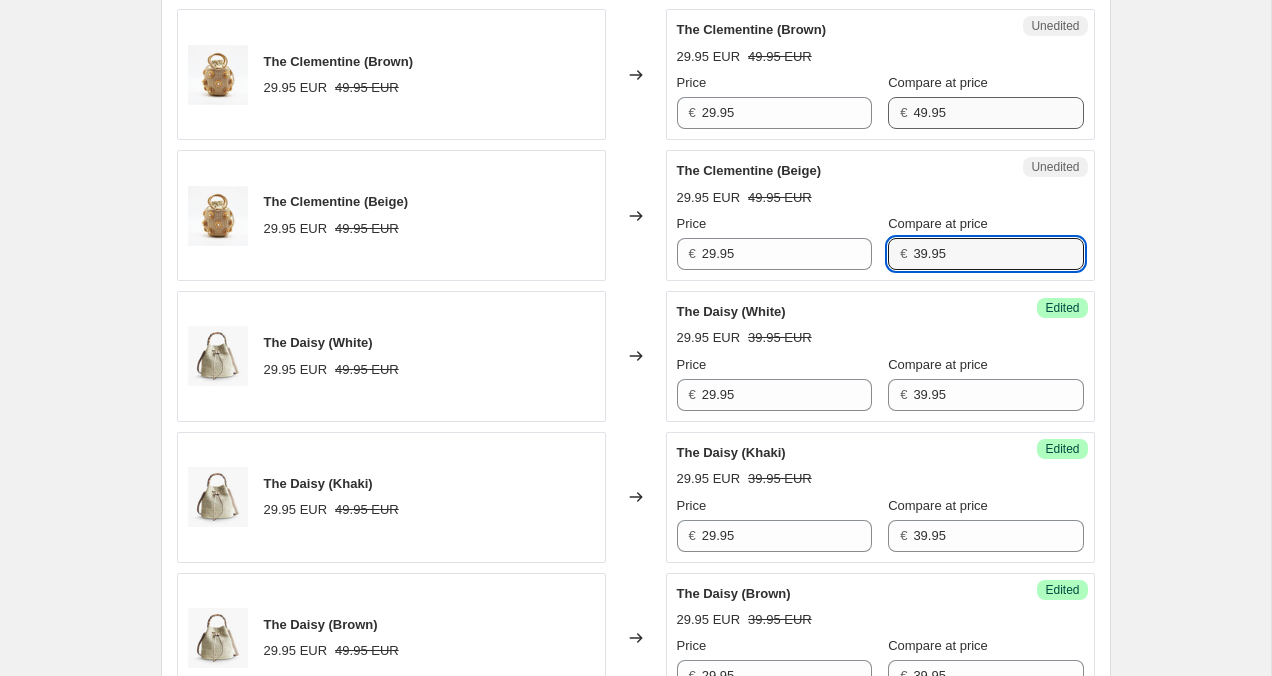 type on "39.95" 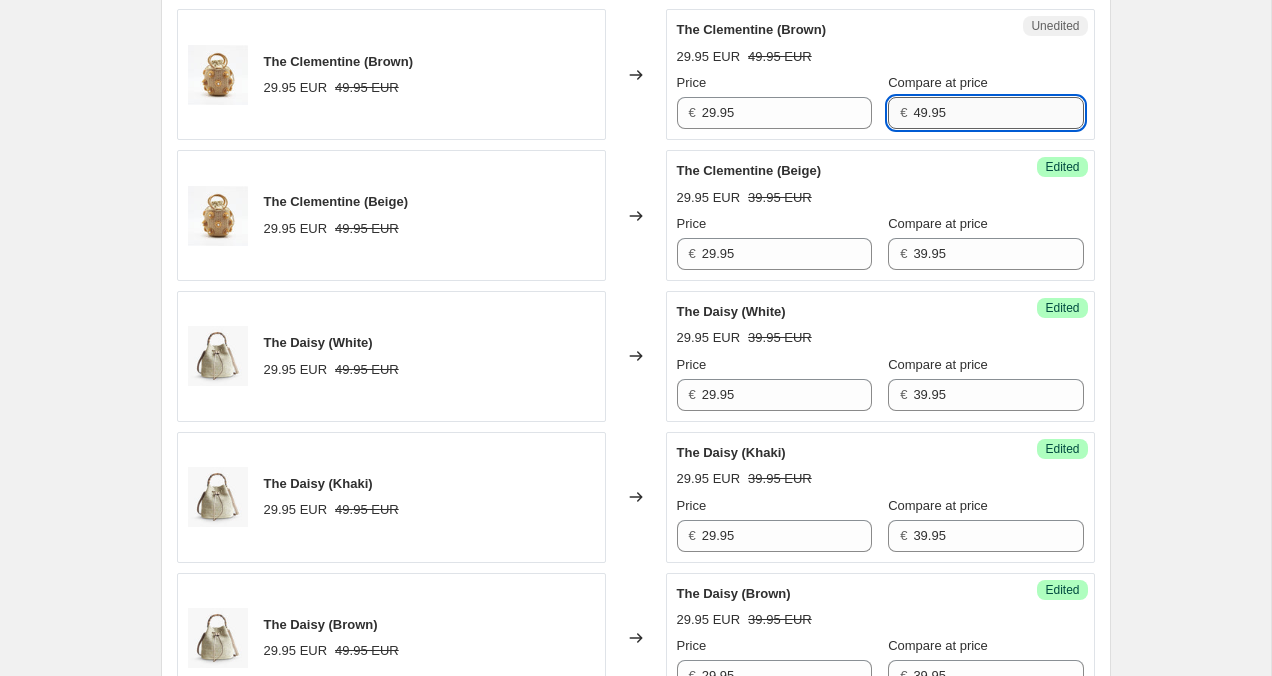 click on "49.95" at bounding box center [998, 113] 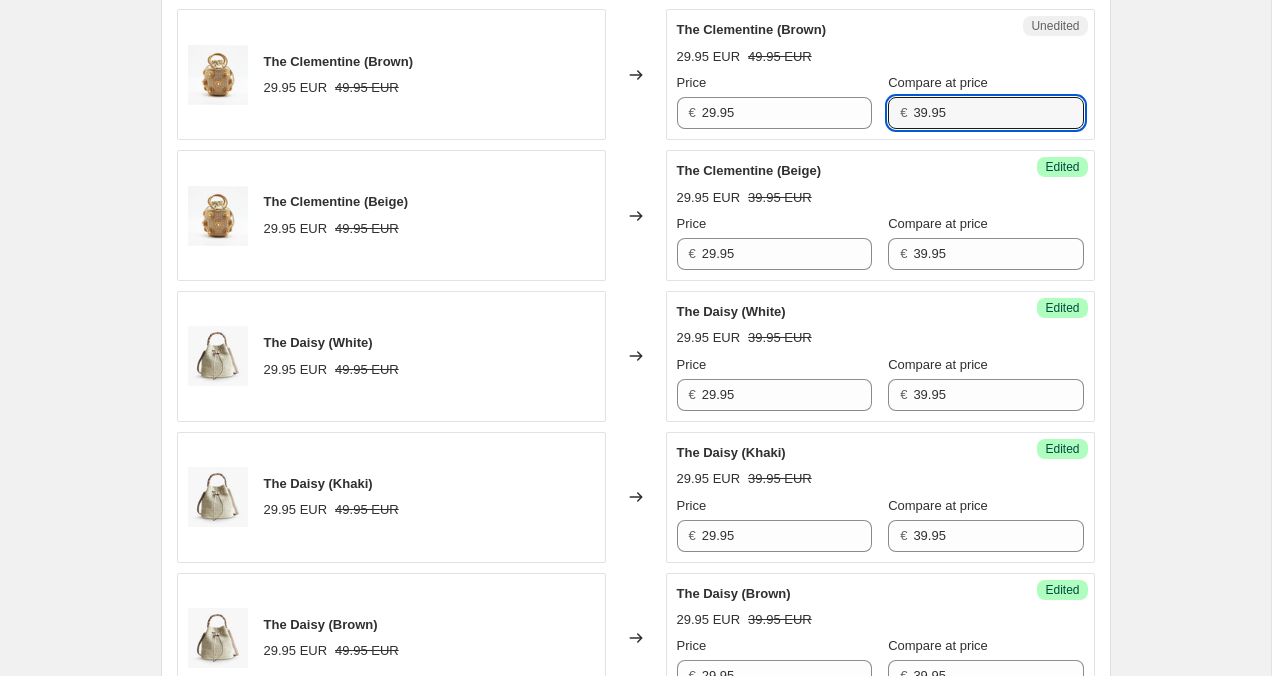 type on "39.95" 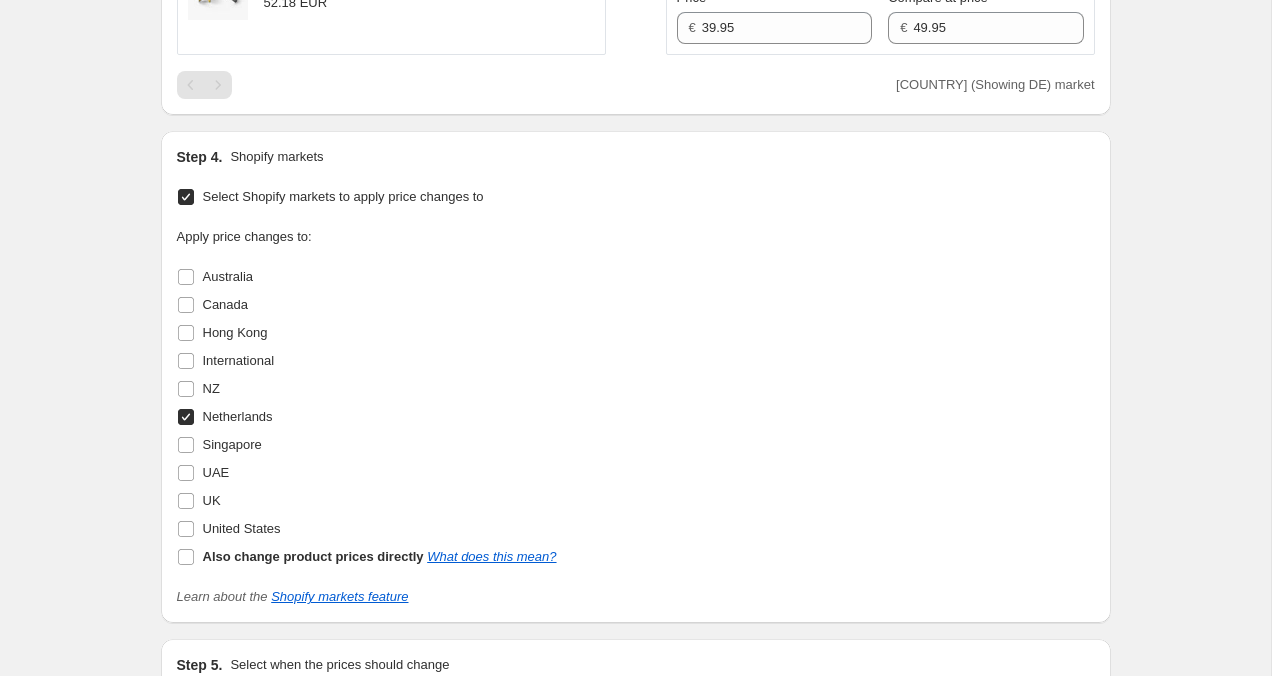 scroll, scrollTop: 2334, scrollLeft: 0, axis: vertical 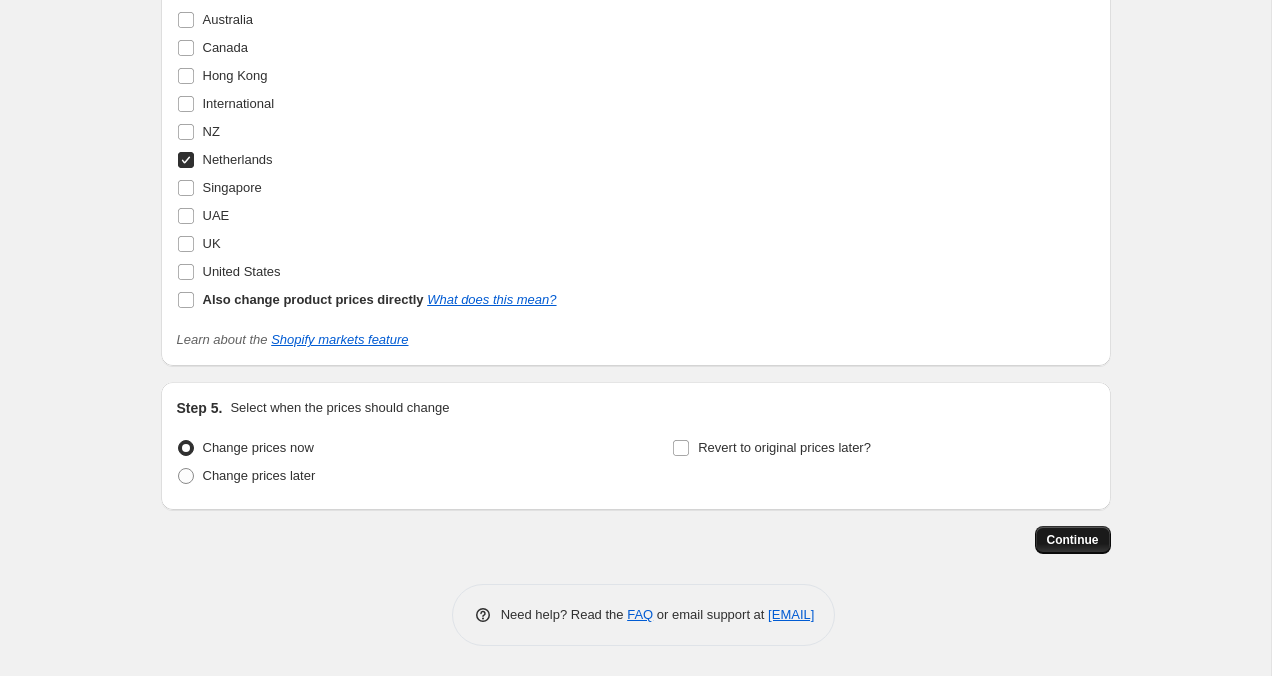 click on "Continue" at bounding box center (1073, 540) 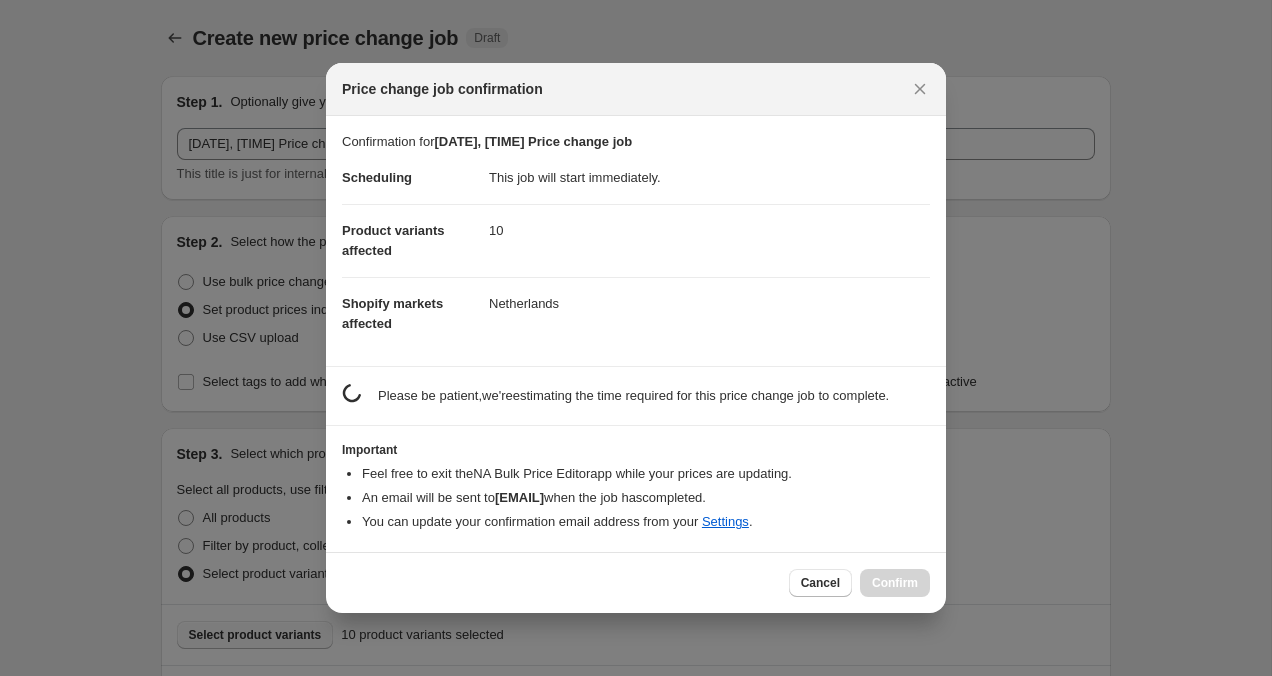 scroll, scrollTop: 0, scrollLeft: 0, axis: both 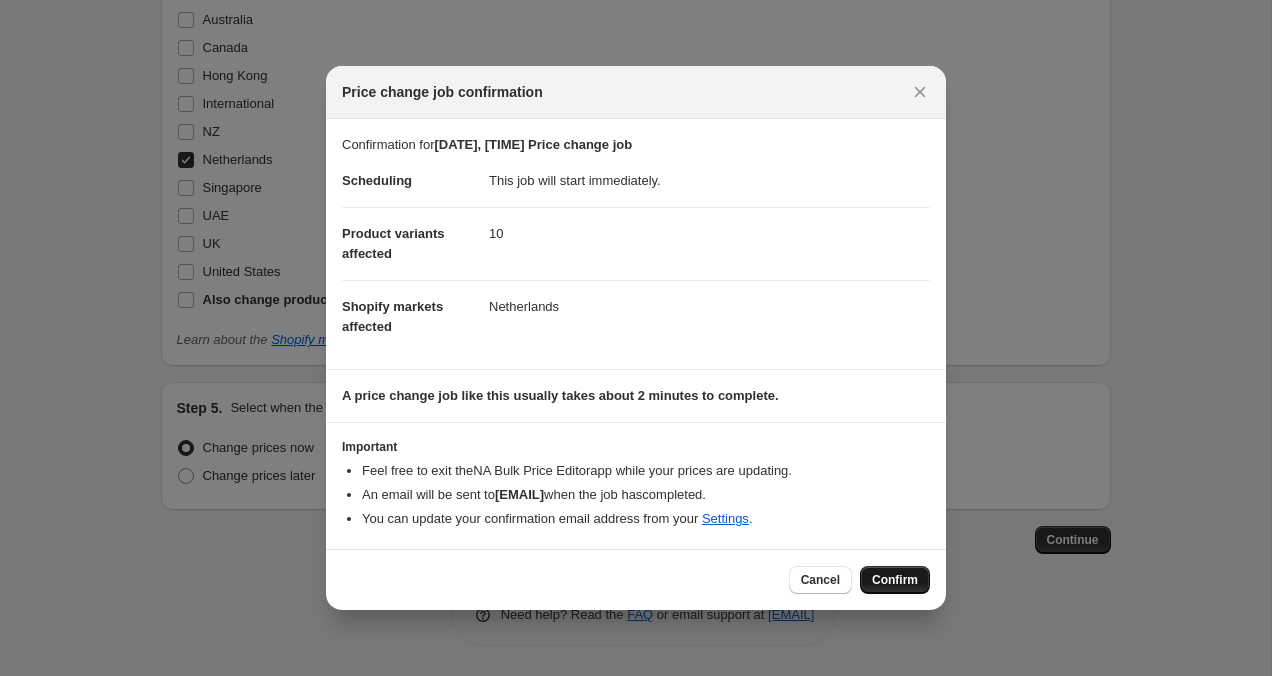 click on "Confirm" at bounding box center (895, 580) 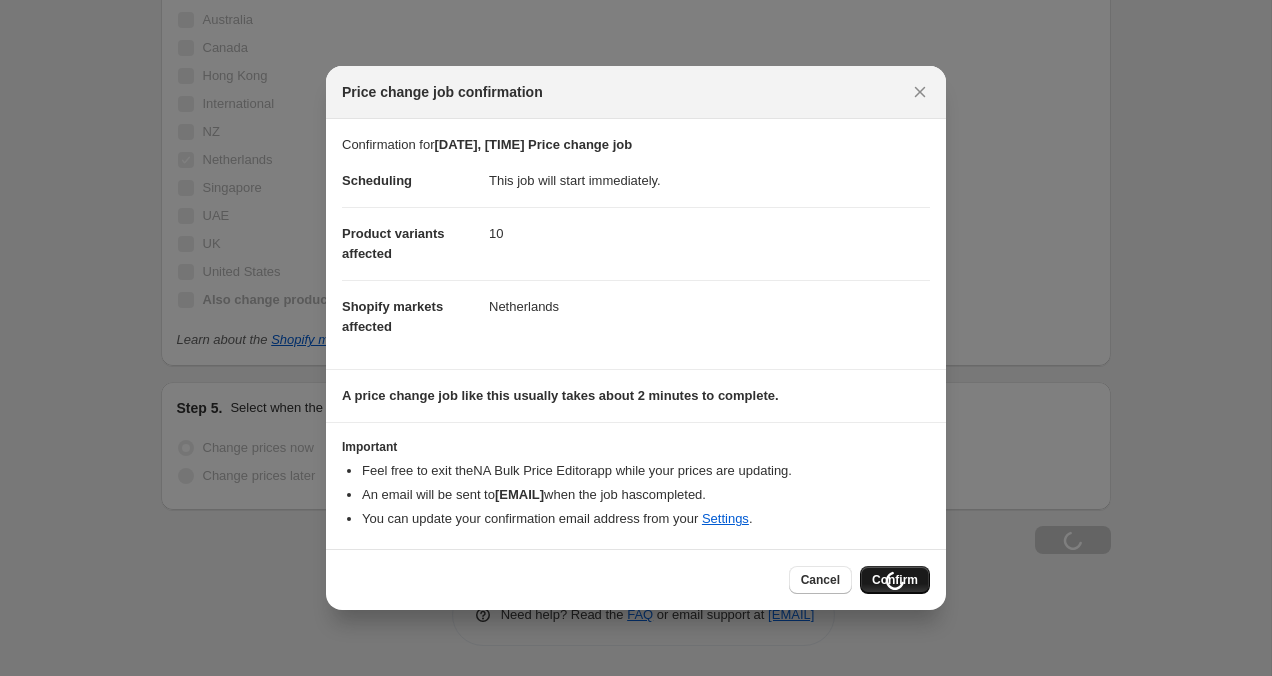 scroll, scrollTop: 2402, scrollLeft: 0, axis: vertical 